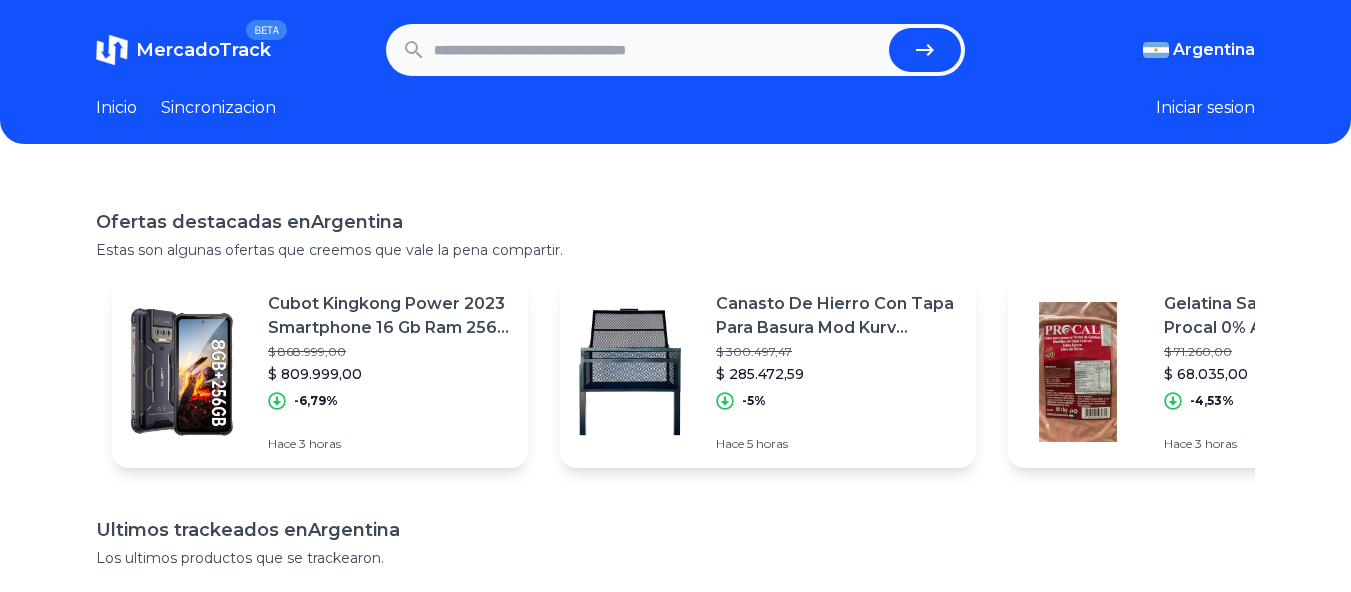 scroll, scrollTop: 0, scrollLeft: 0, axis: both 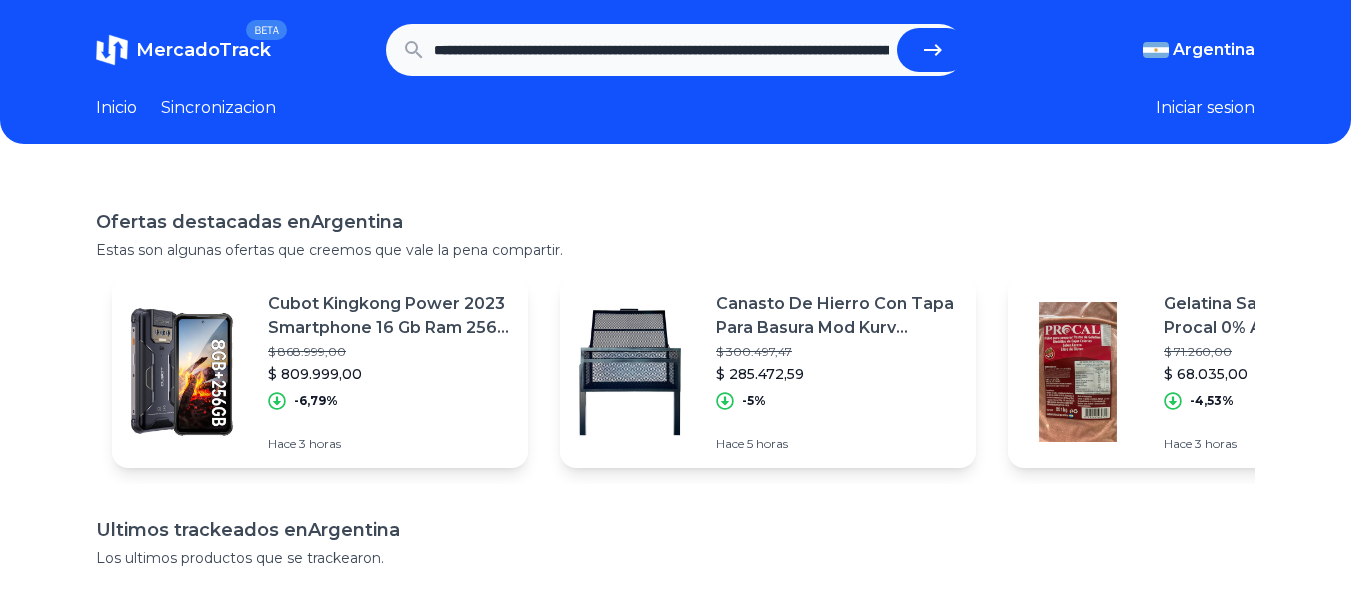 click 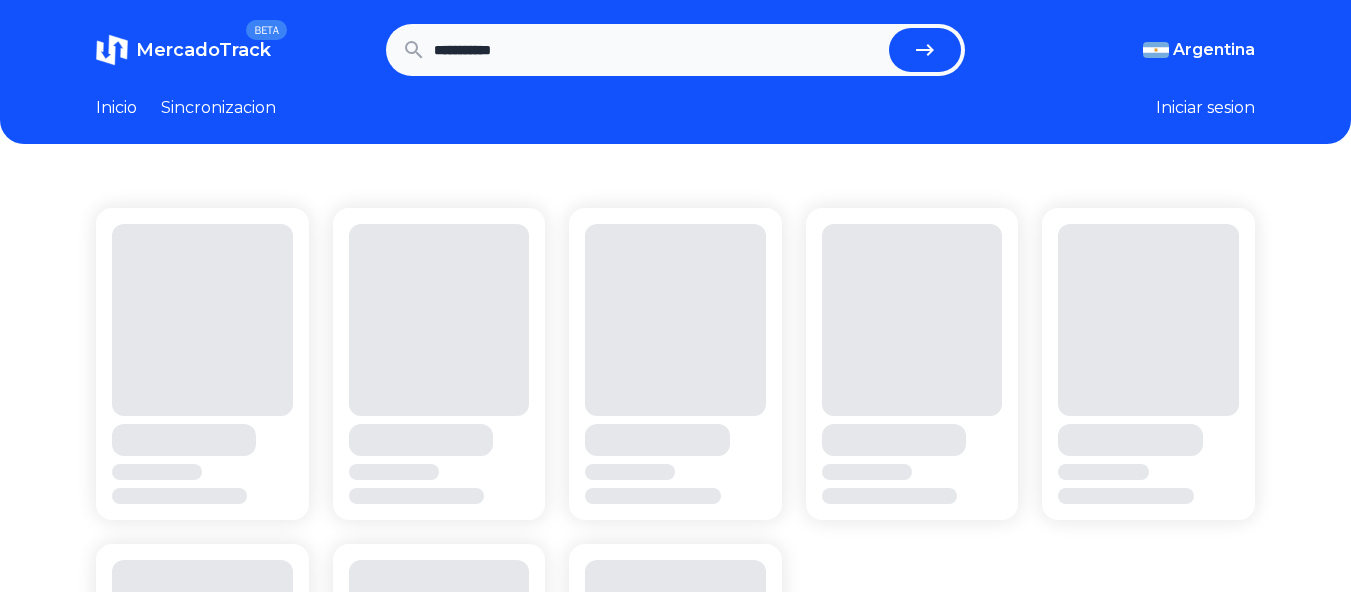 scroll, scrollTop: 0, scrollLeft: 0, axis: both 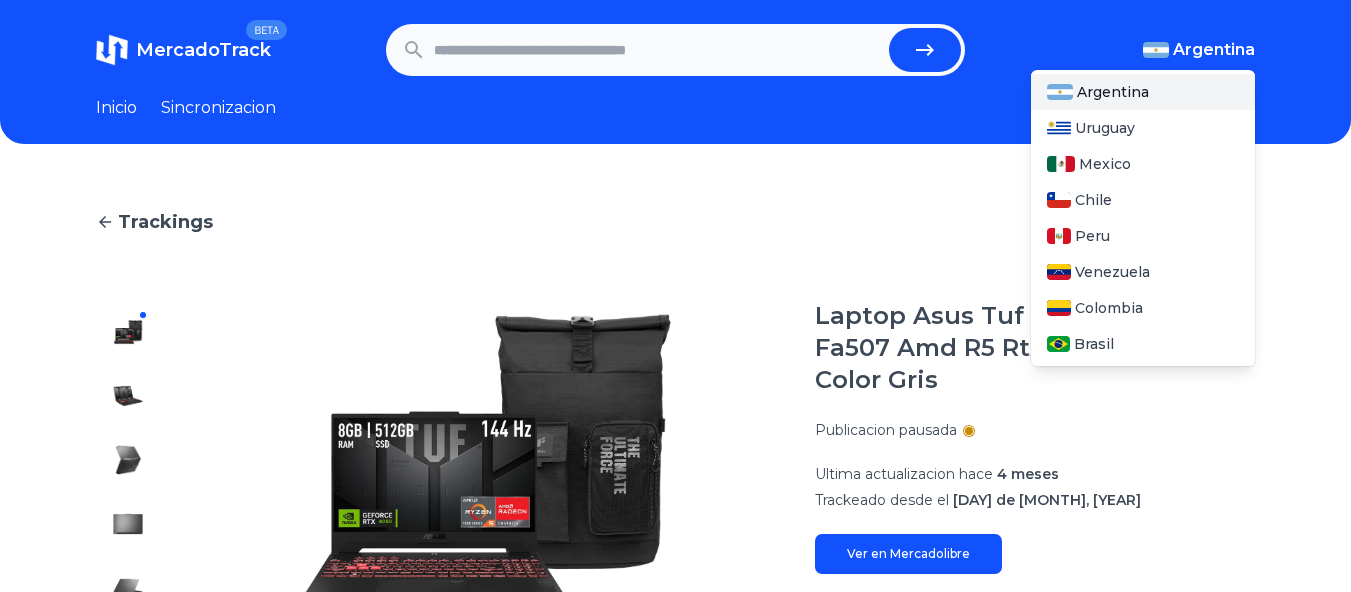 click on "Argentina" at bounding box center [1214, 50] 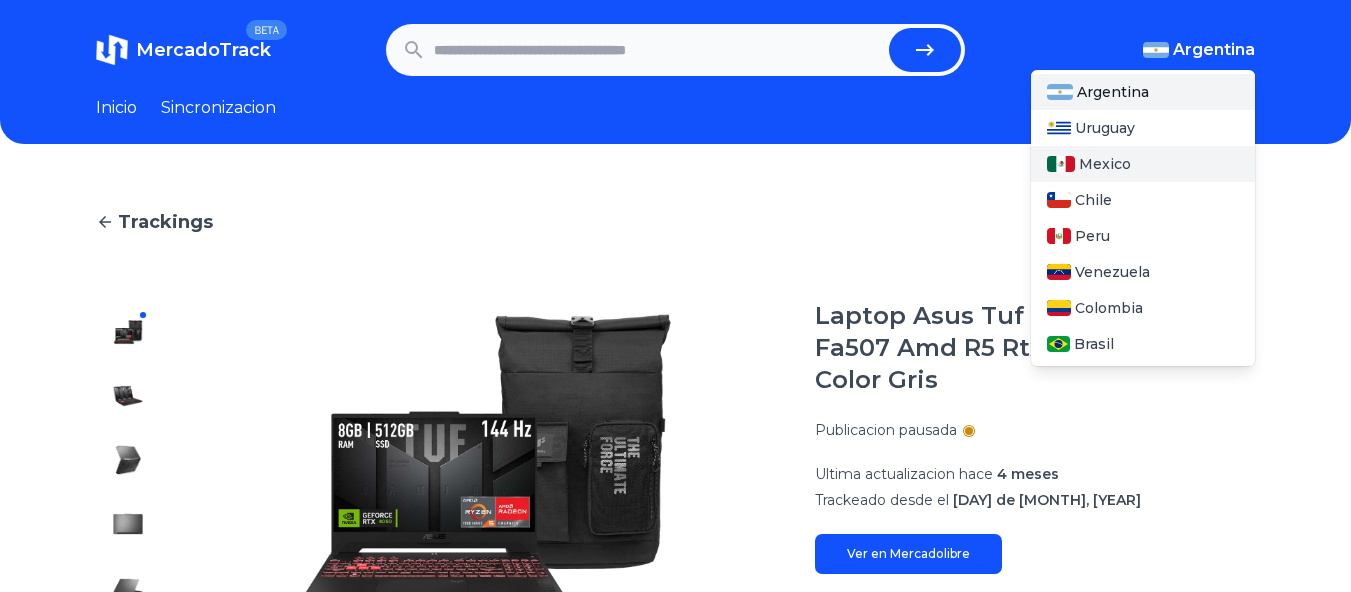 click on "Mexico" at bounding box center [1143, 164] 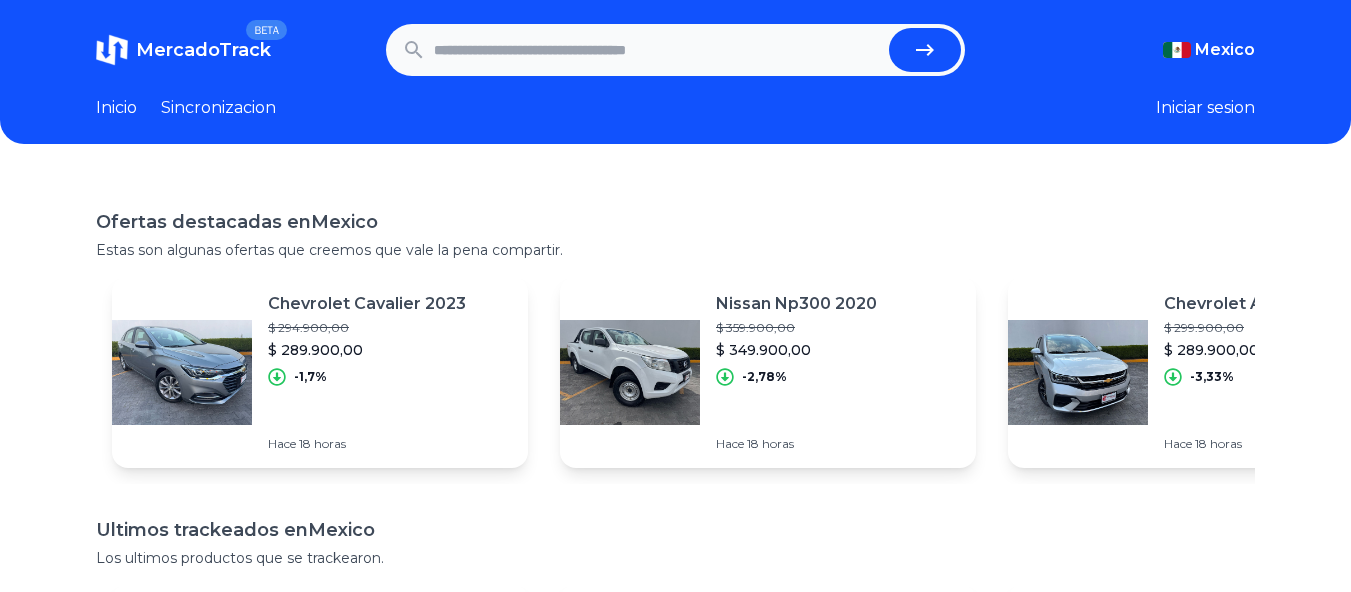 click at bounding box center (658, 50) 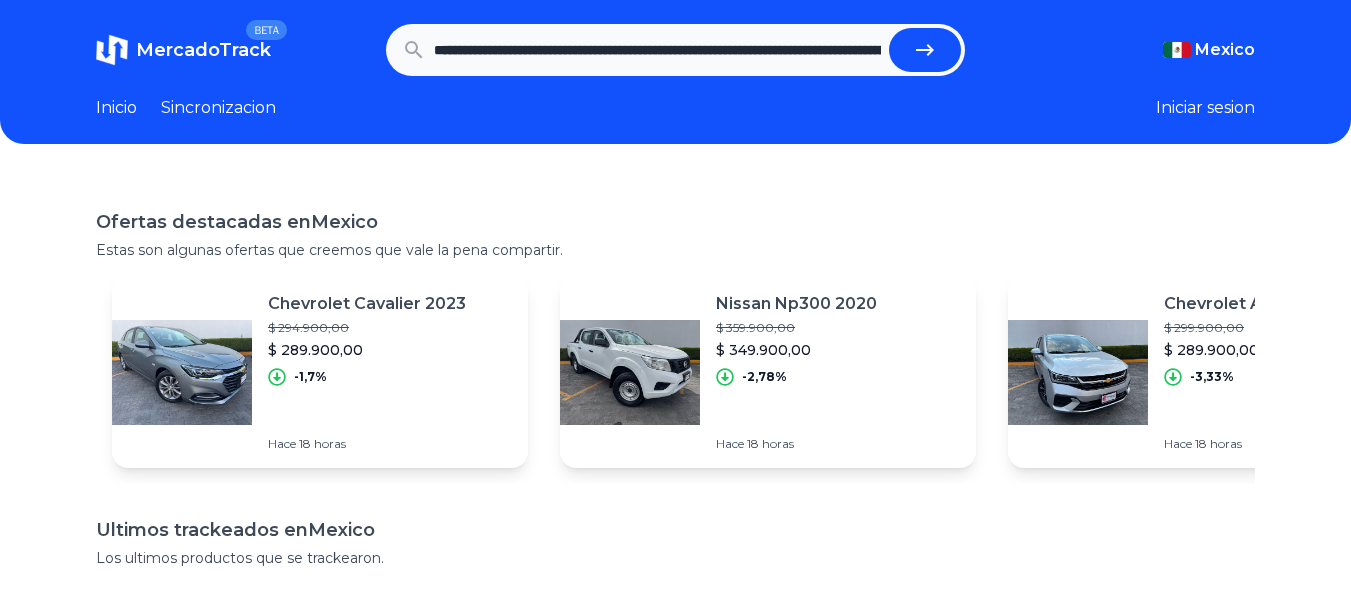 scroll, scrollTop: 0, scrollLeft: 3659, axis: horizontal 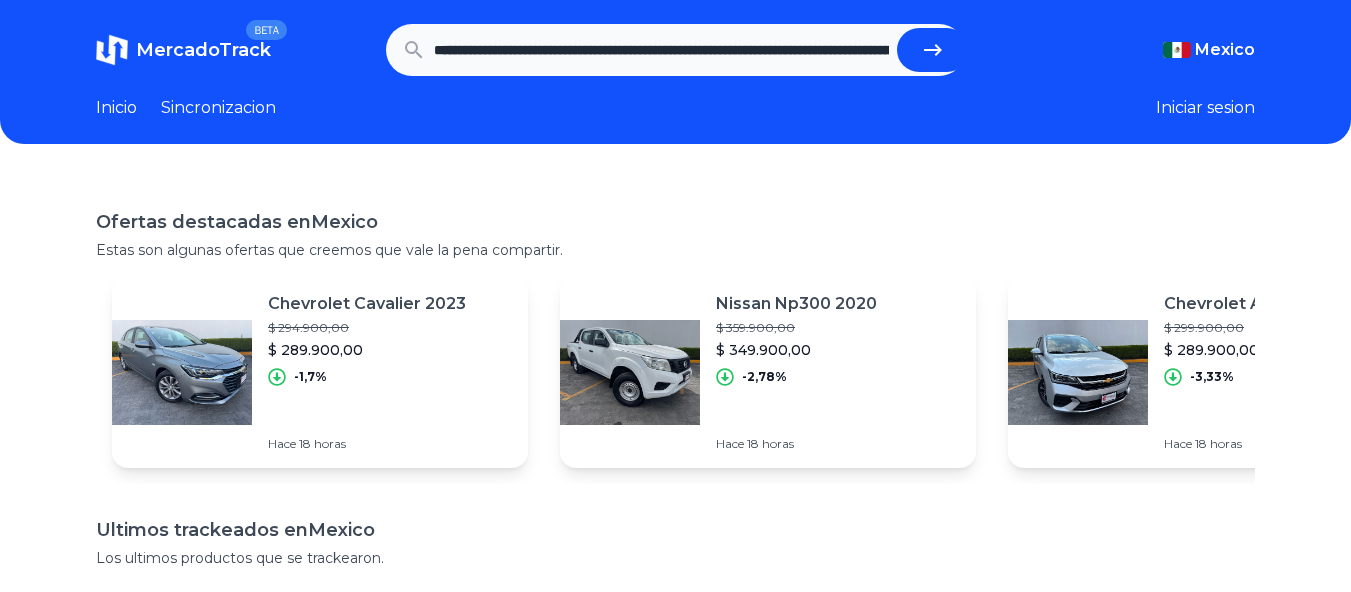 click 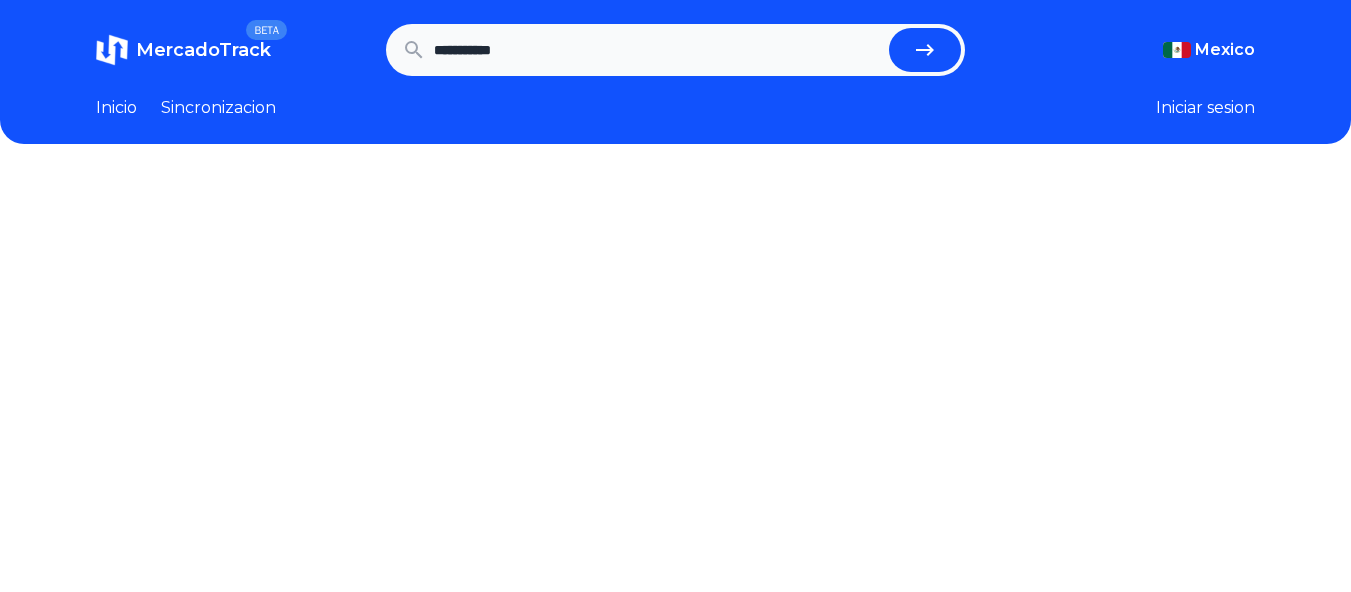 scroll, scrollTop: 0, scrollLeft: 0, axis: both 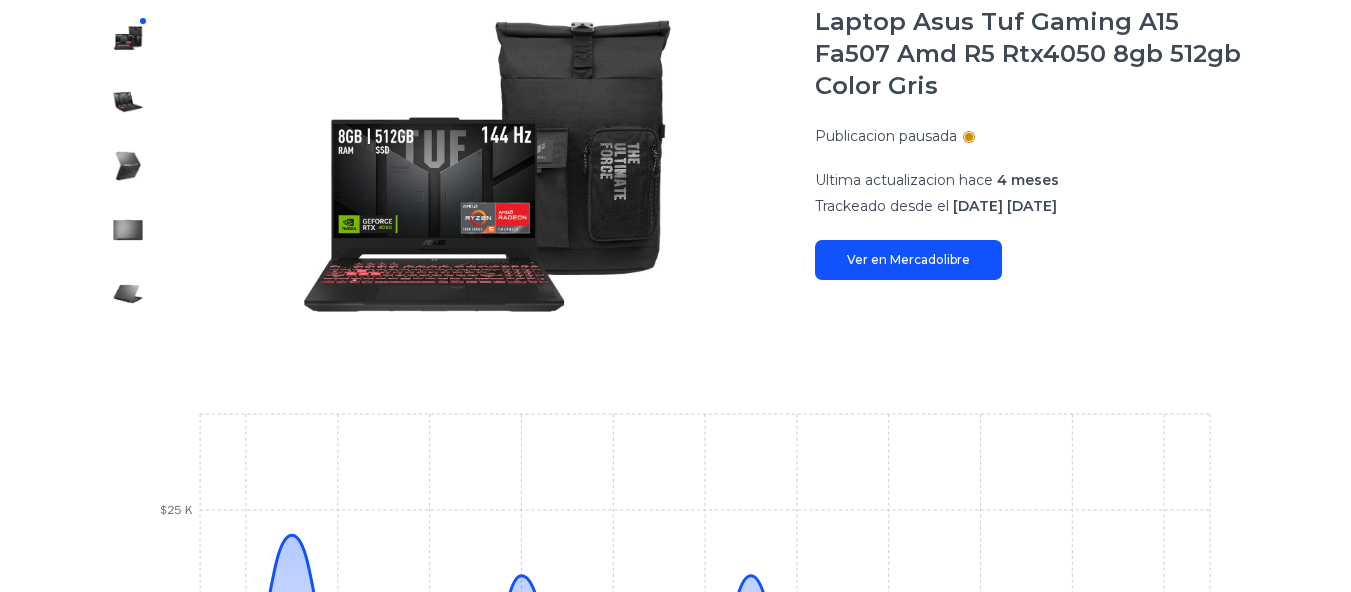 click at bounding box center (969, 137) 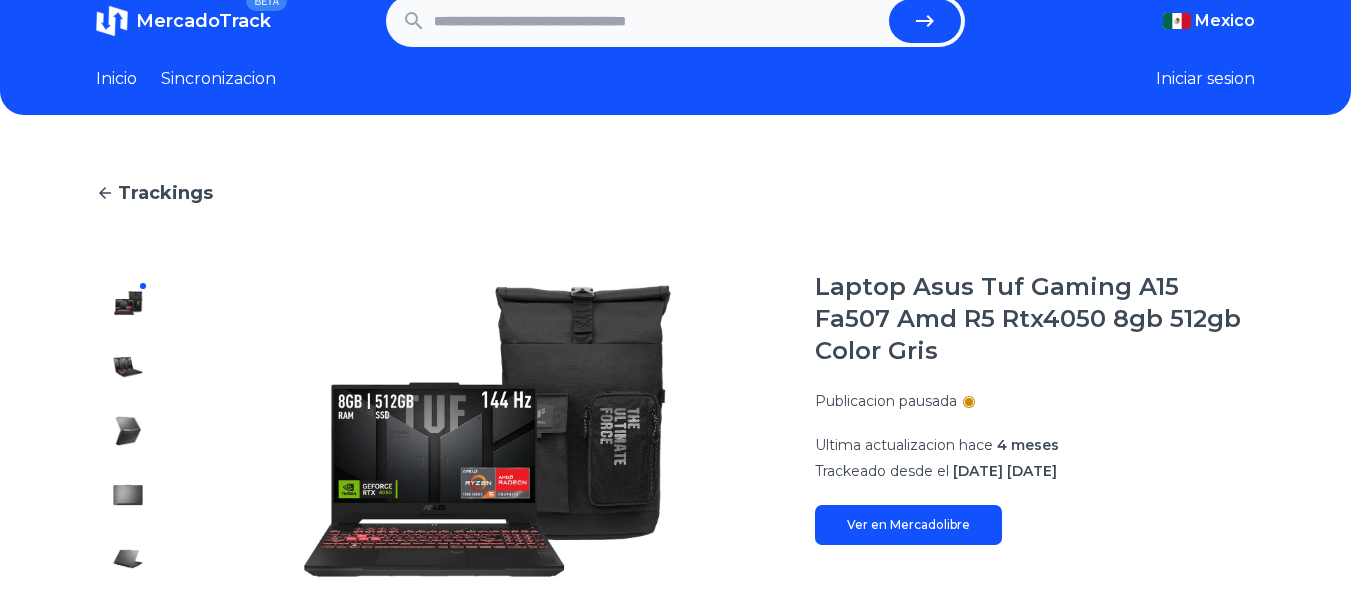 scroll, scrollTop: 0, scrollLeft: 5, axis: horizontal 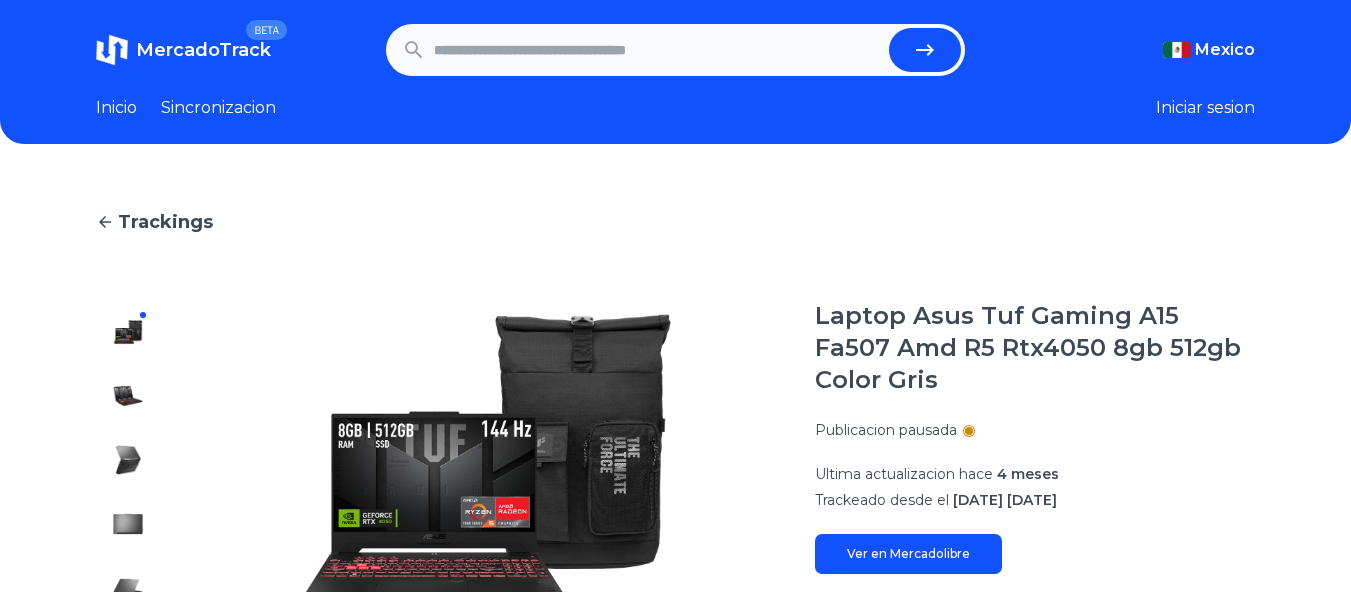 click at bounding box center (658, 50) 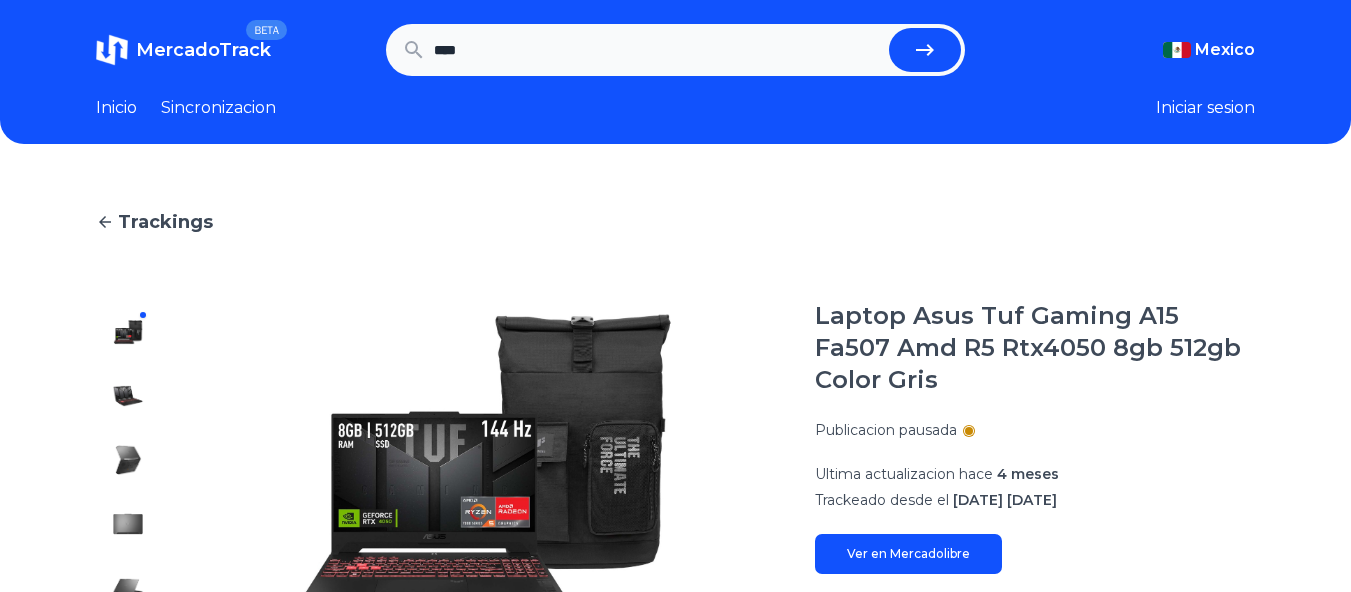 type on "****" 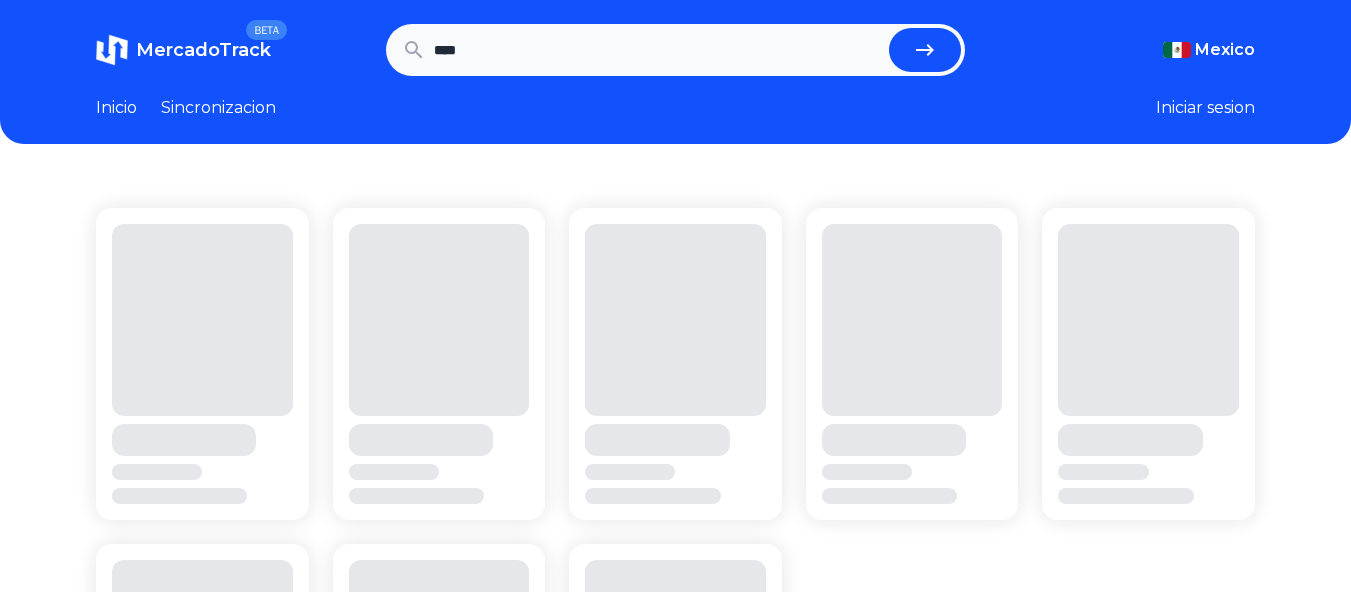 scroll, scrollTop: 0, scrollLeft: 0, axis: both 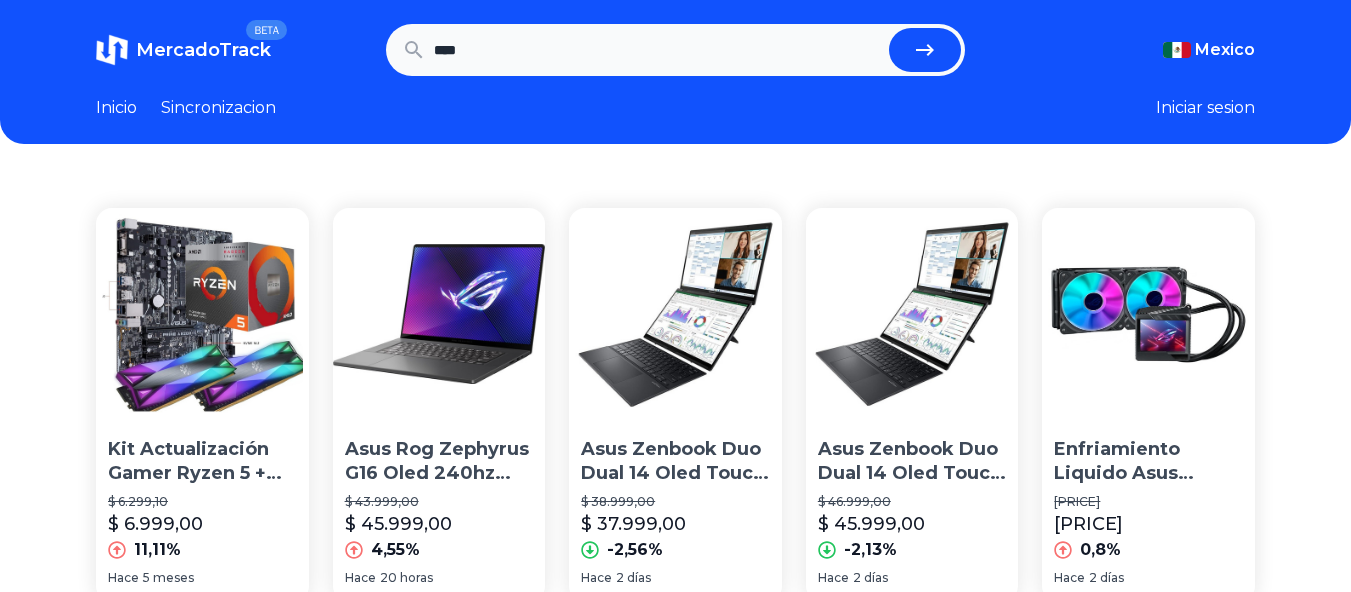 click on "****" at bounding box center [658, 50] 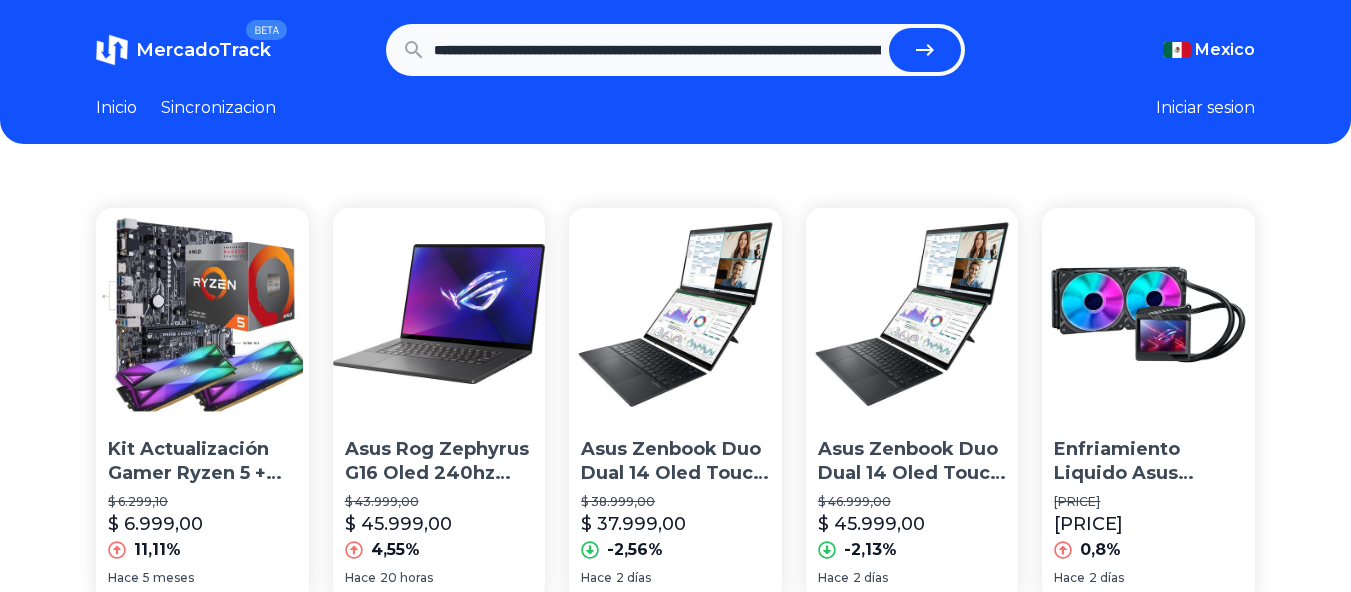 scroll, scrollTop: 0, scrollLeft: 2847, axis: horizontal 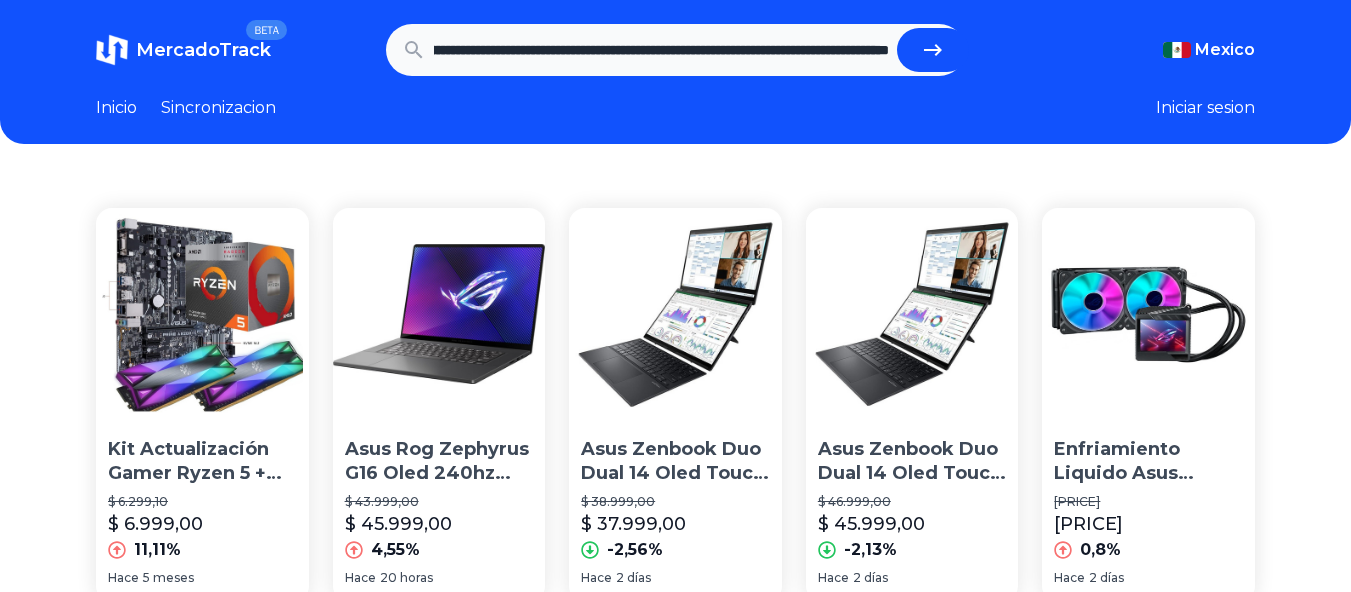 click at bounding box center (933, 50) 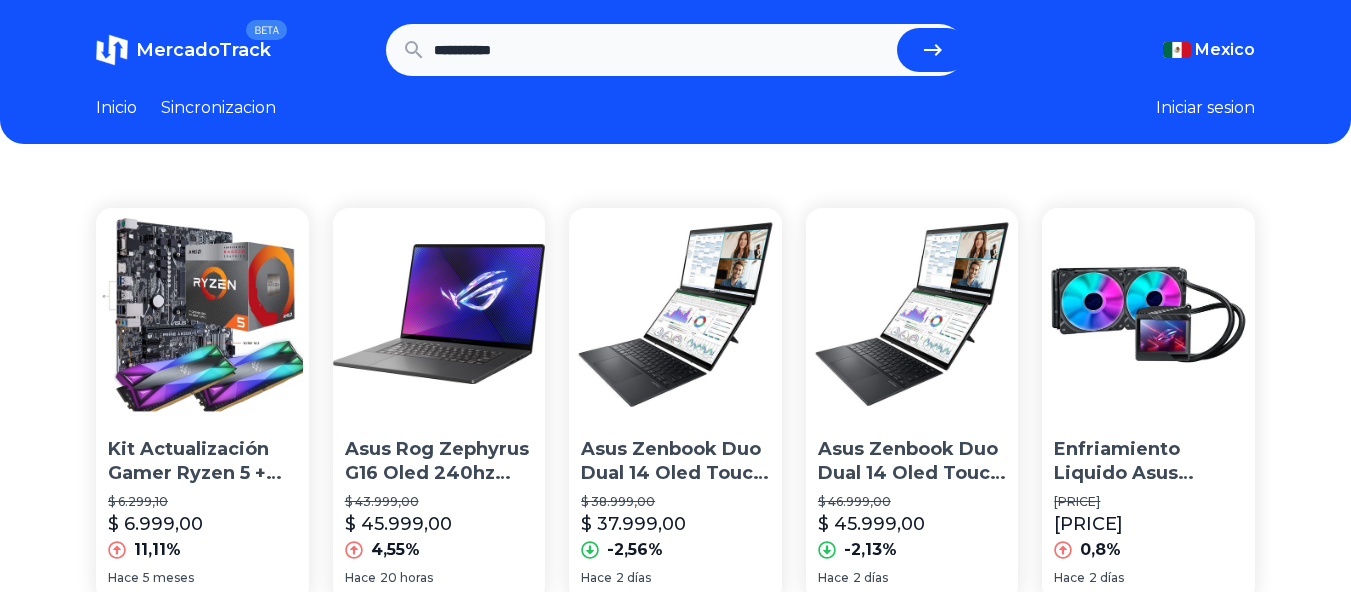 scroll, scrollTop: 0, scrollLeft: 0, axis: both 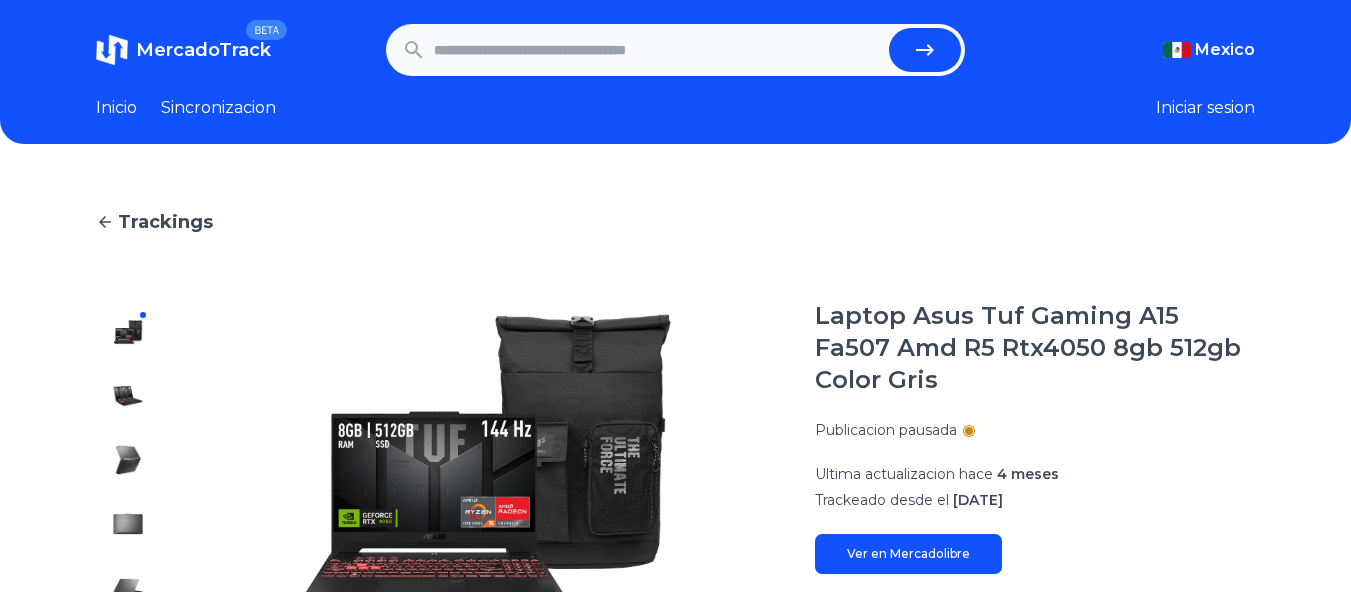 click at bounding box center [658, 50] 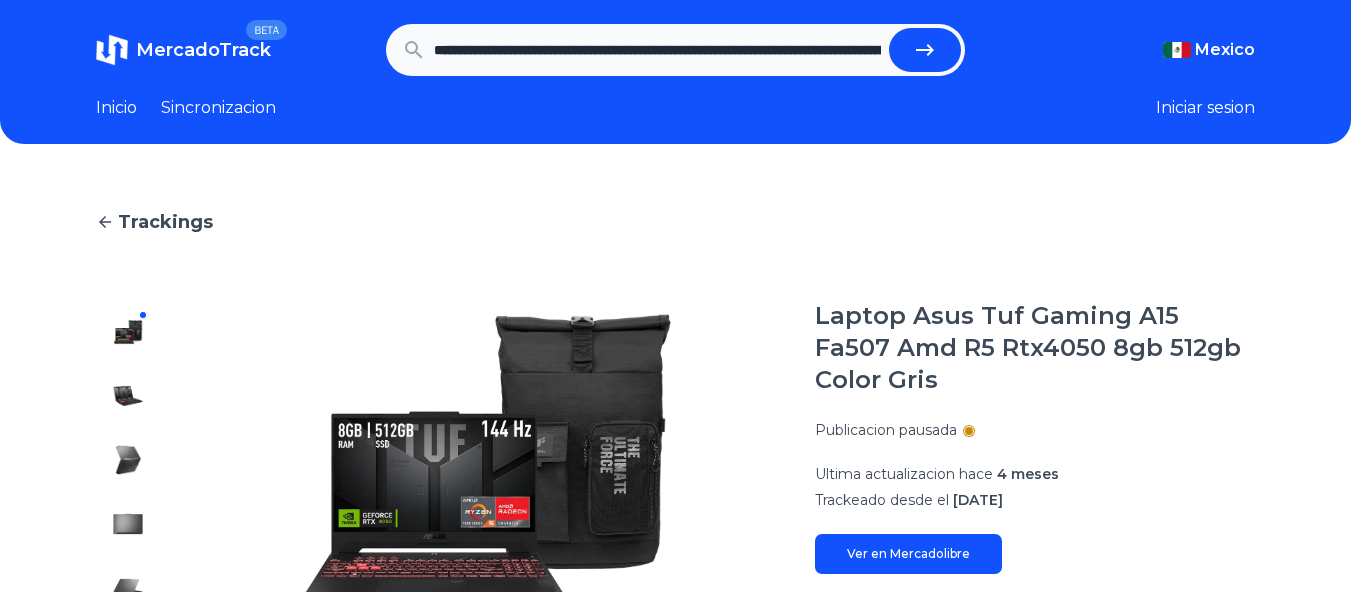 scroll, scrollTop: 0, scrollLeft: 2442, axis: horizontal 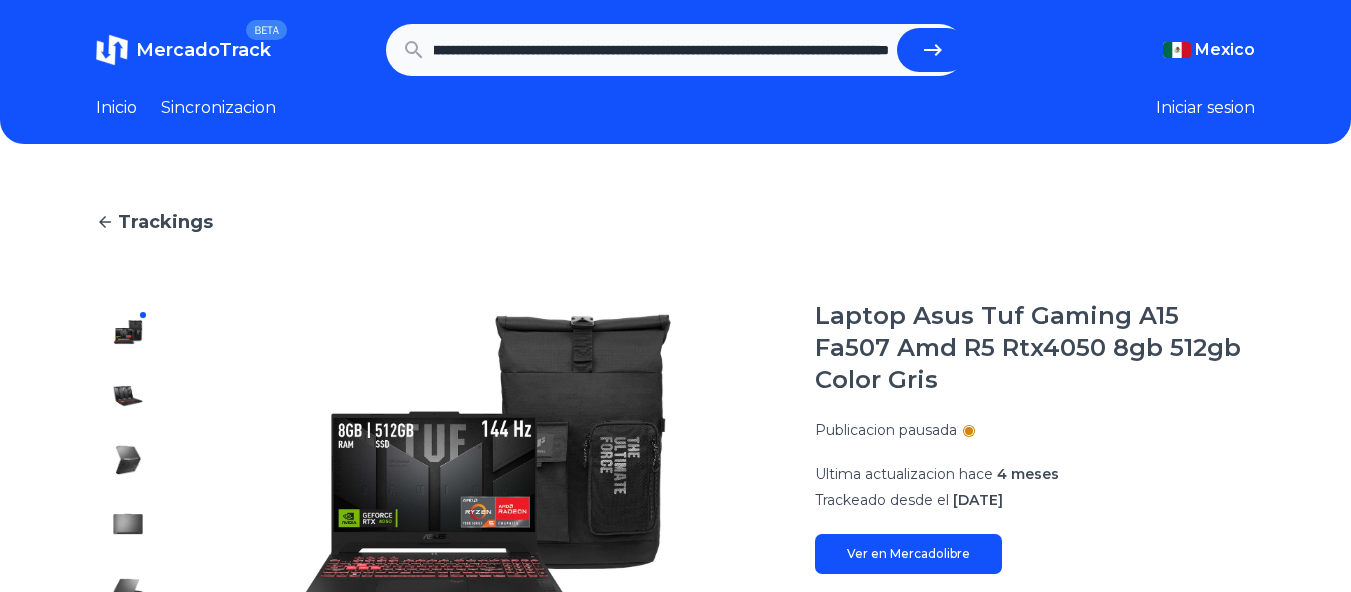 click at bounding box center [933, 50] 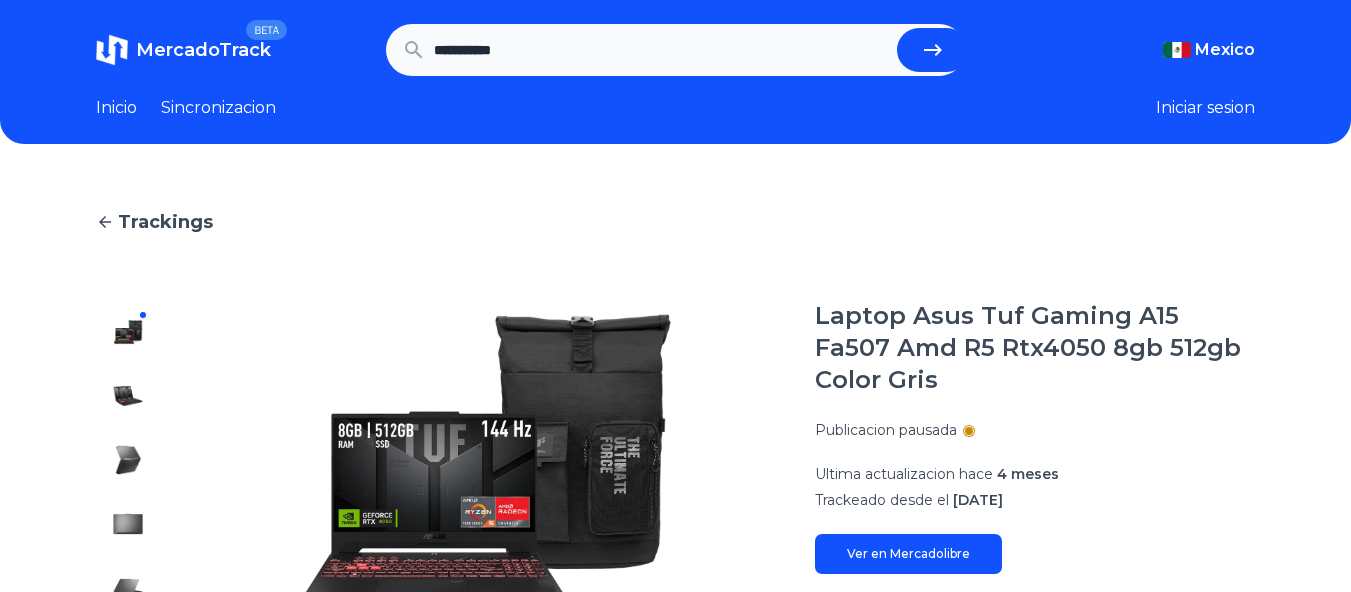 scroll, scrollTop: 0, scrollLeft: 0, axis: both 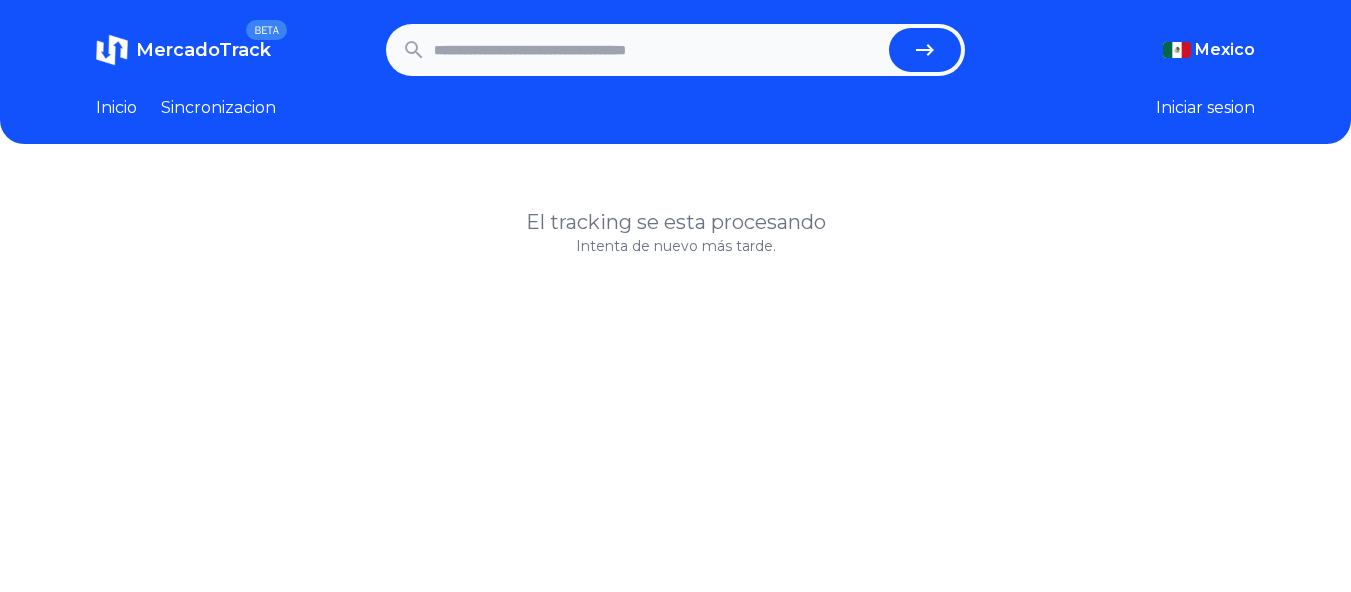 click at bounding box center (658, 50) 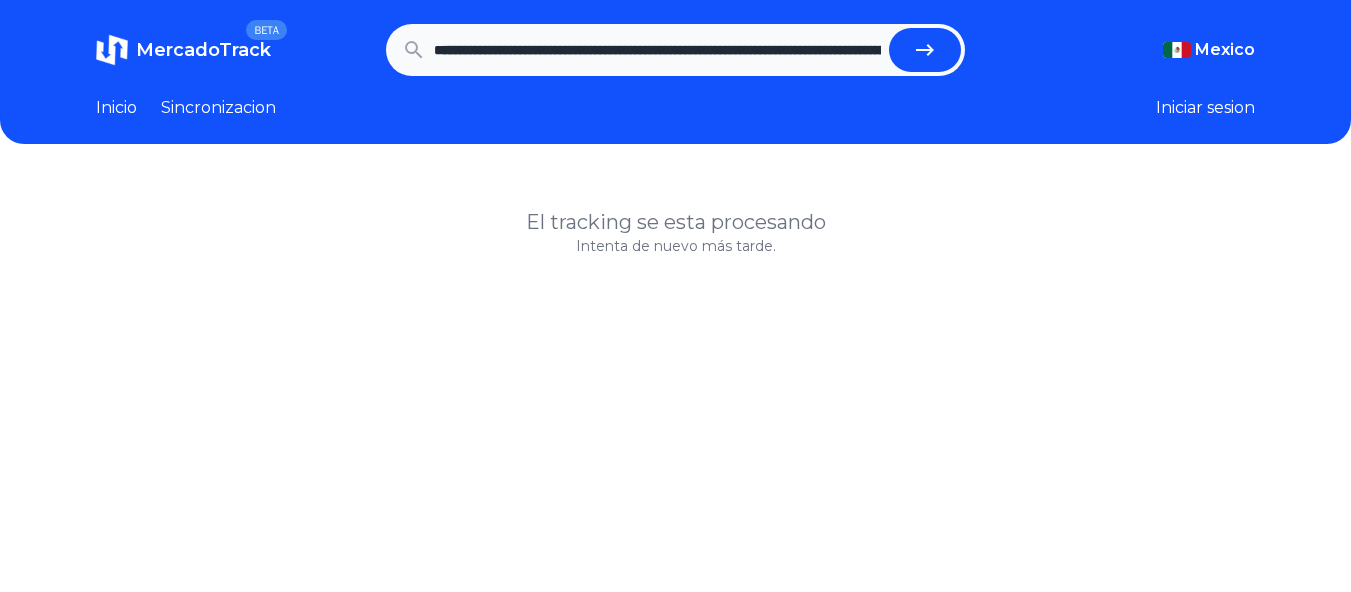 scroll, scrollTop: 0, scrollLeft: 3009, axis: horizontal 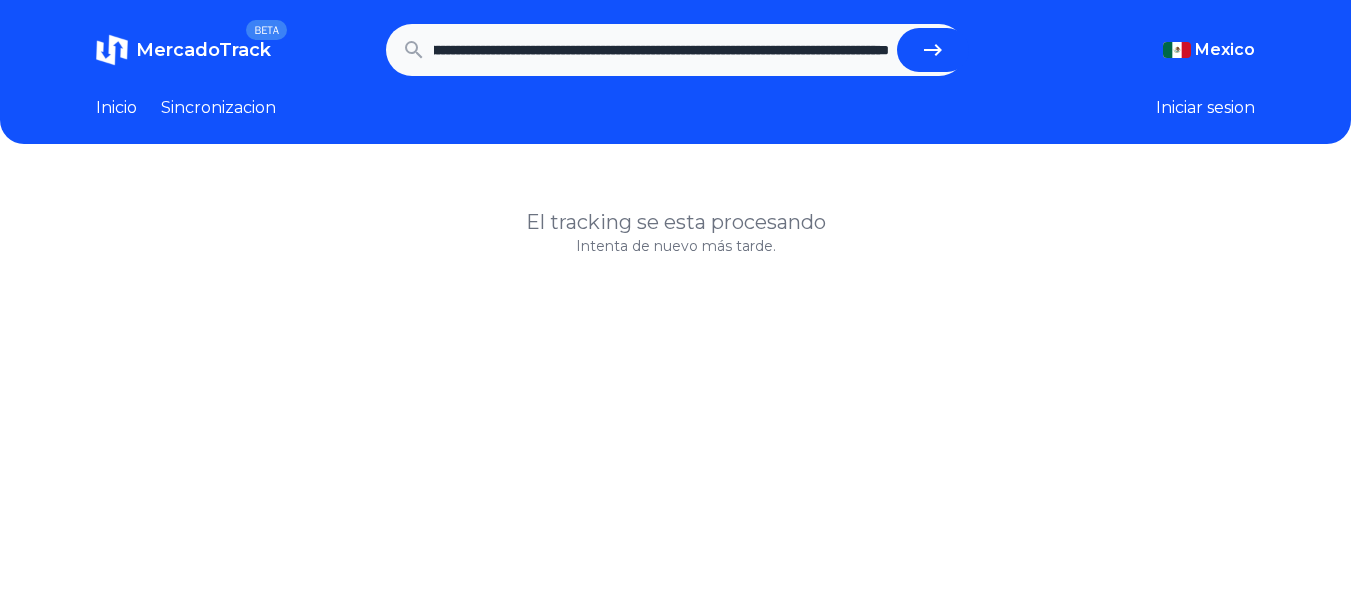click at bounding box center (933, 50) 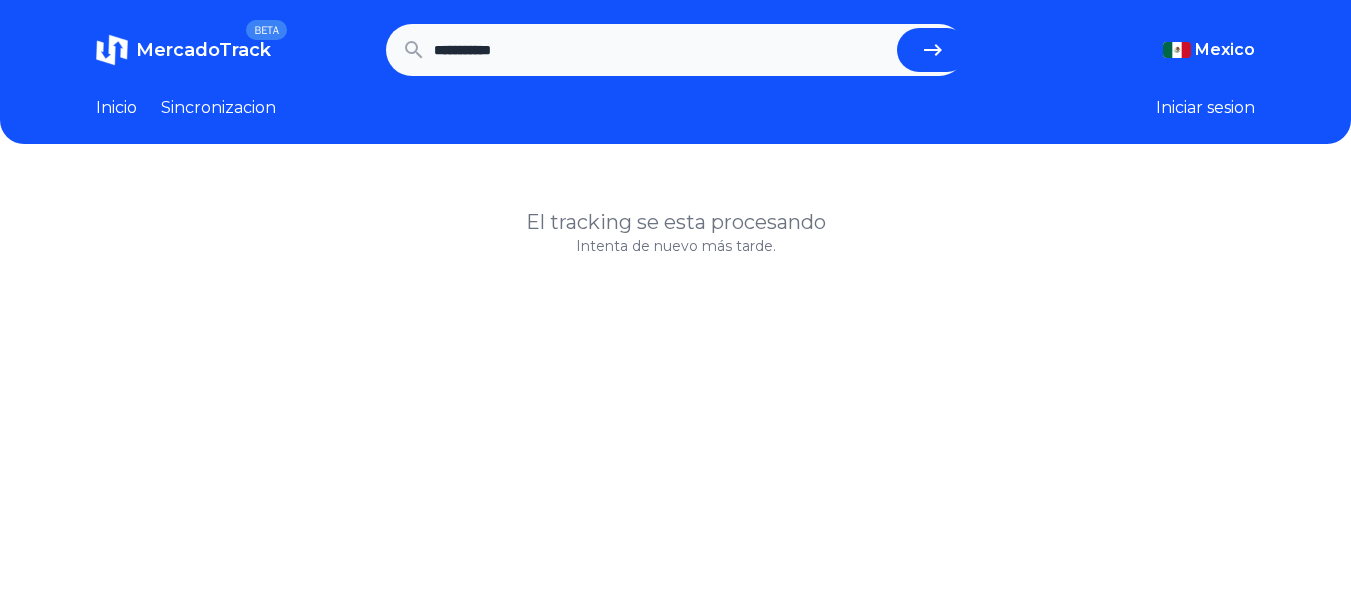 scroll, scrollTop: 0, scrollLeft: 0, axis: both 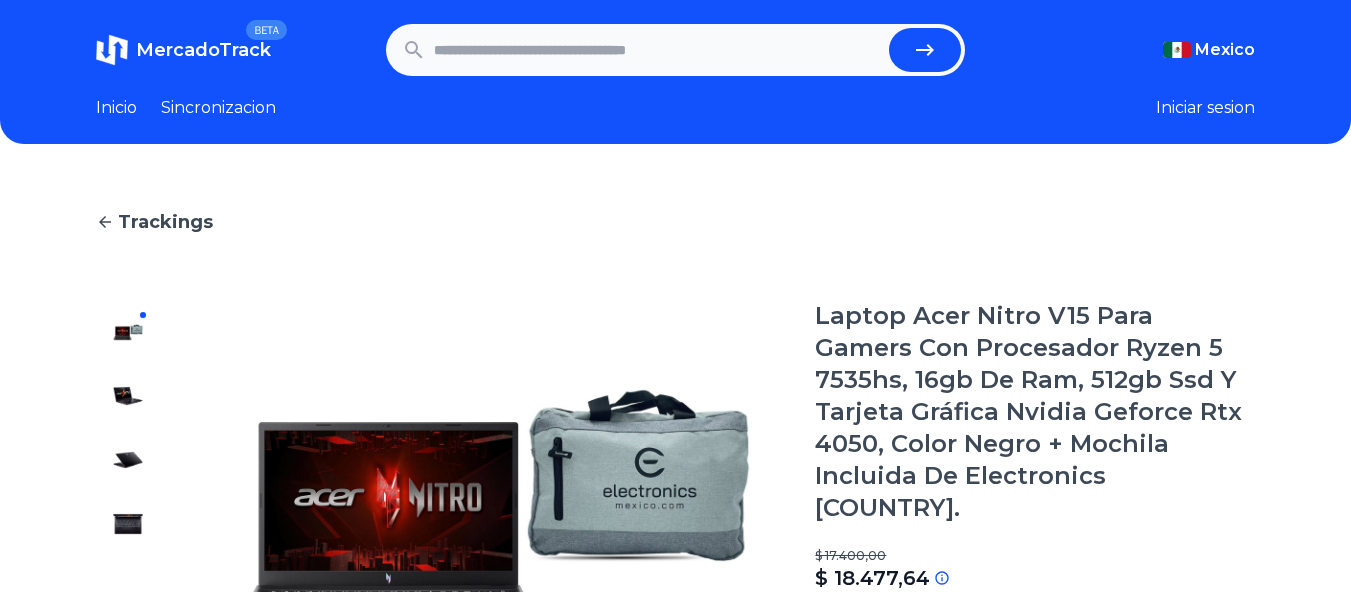 click at bounding box center [658, 50] 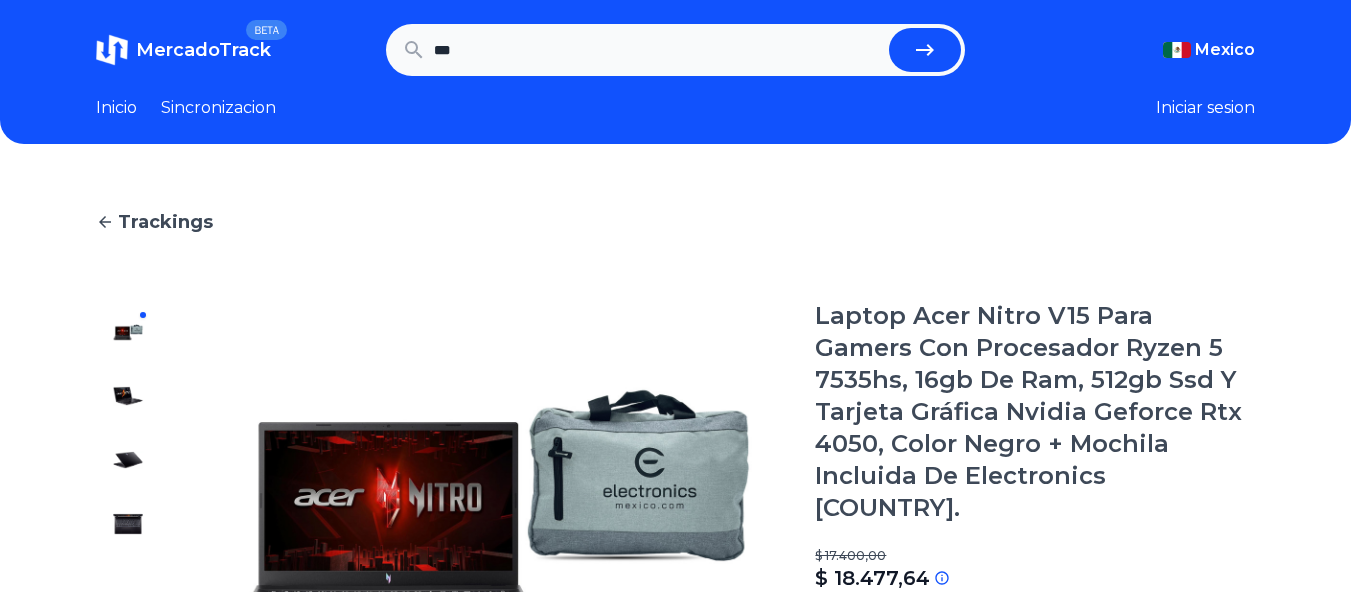 type on "***" 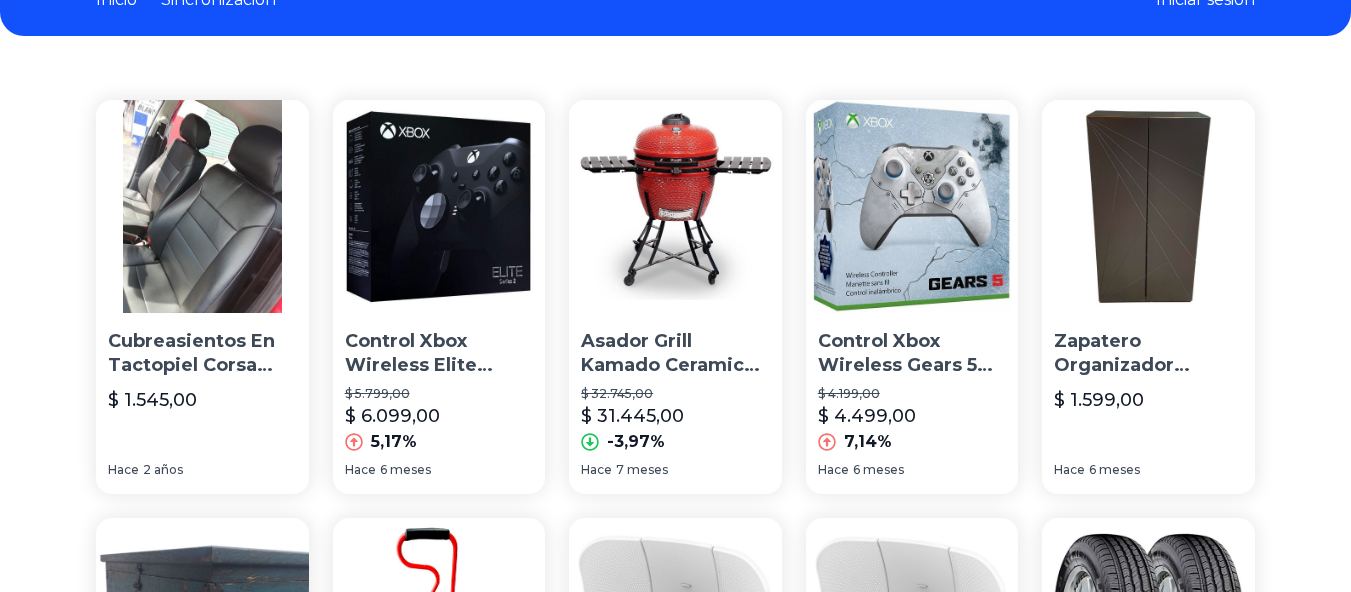 scroll, scrollTop: 0, scrollLeft: 0, axis: both 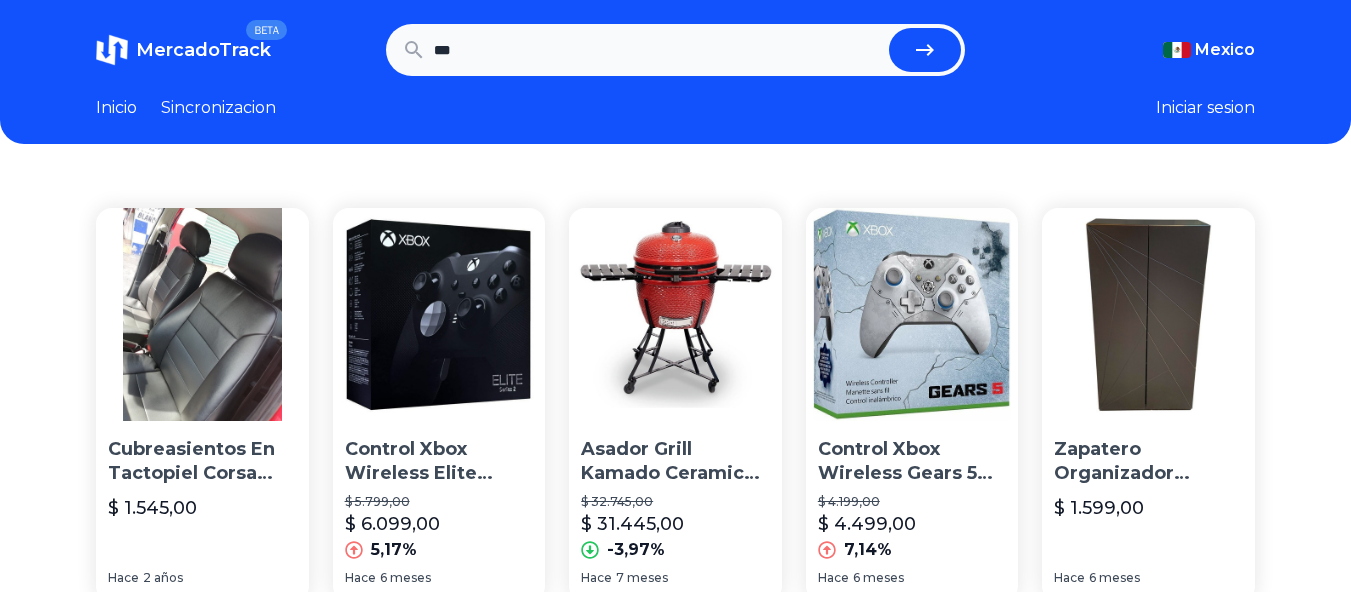click on "***" at bounding box center [658, 50] 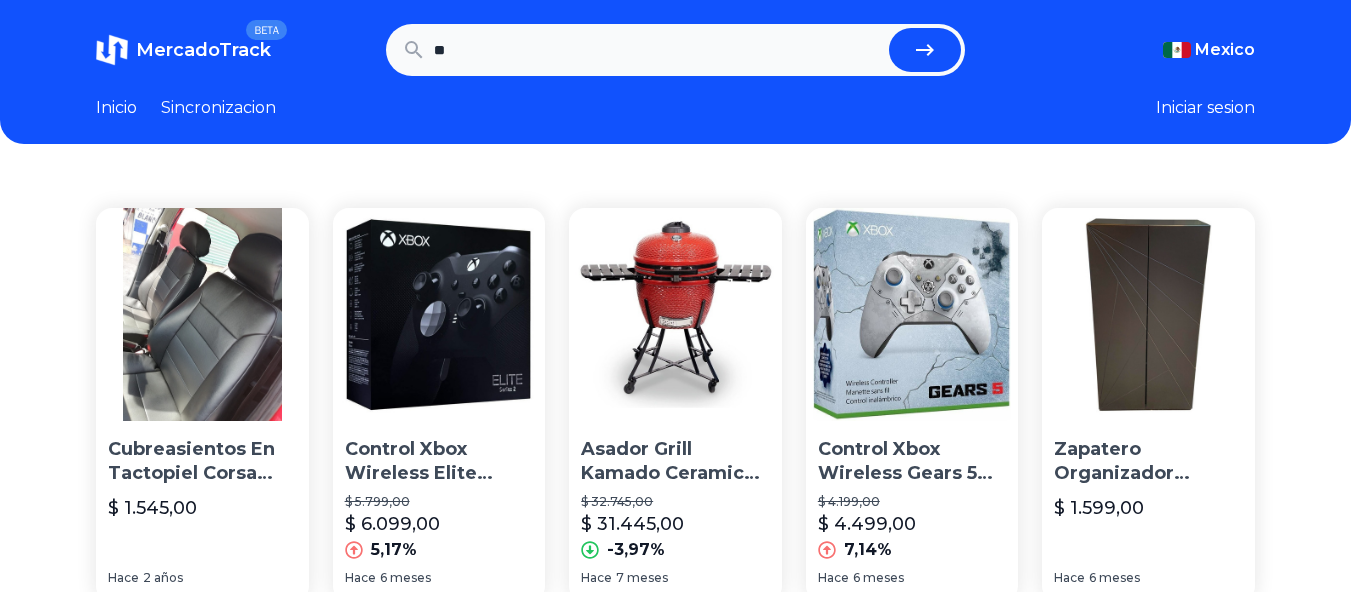 type on "*" 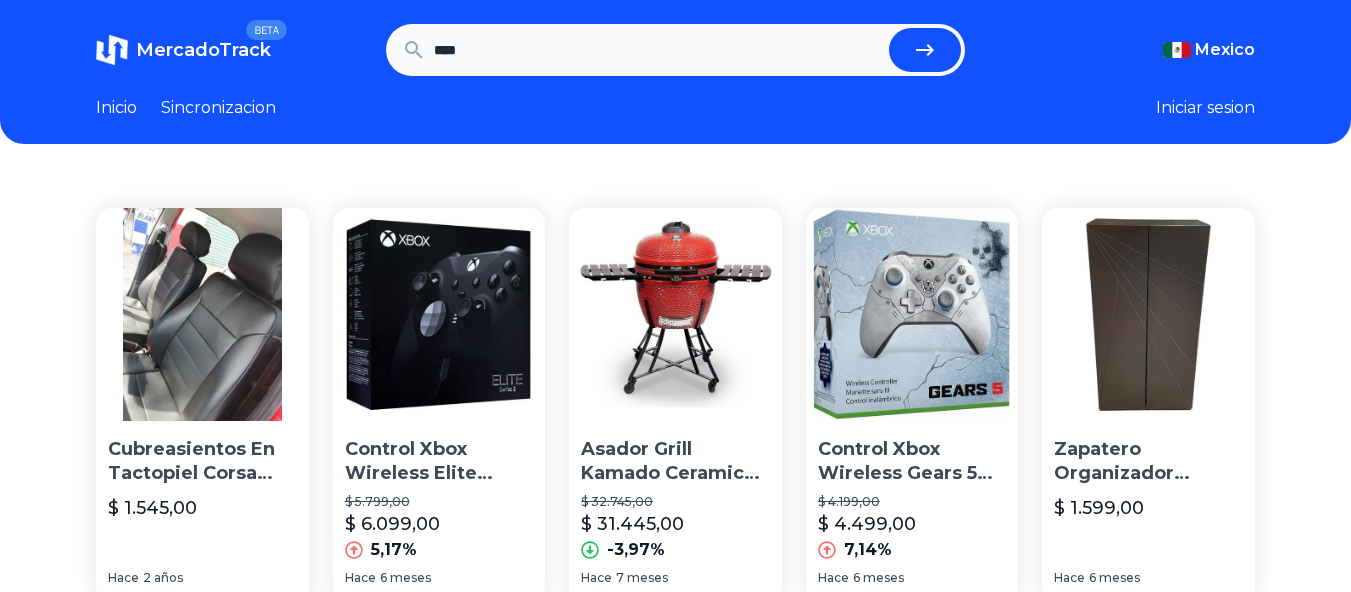 type on "****" 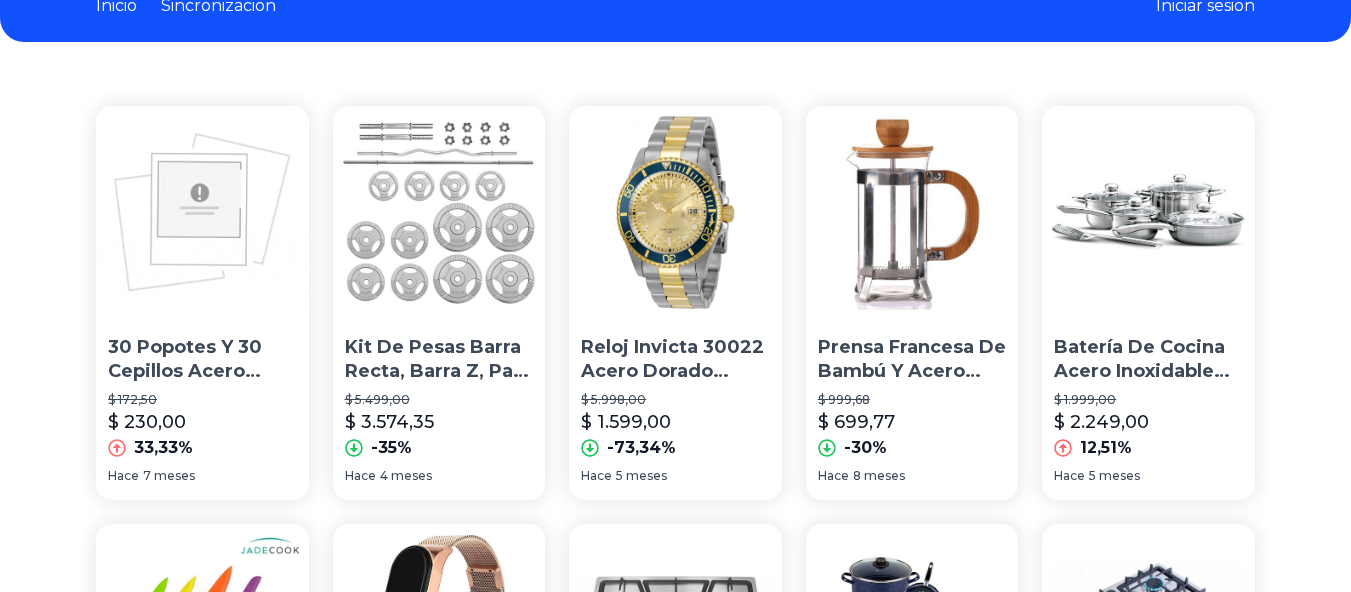 scroll, scrollTop: 0, scrollLeft: 0, axis: both 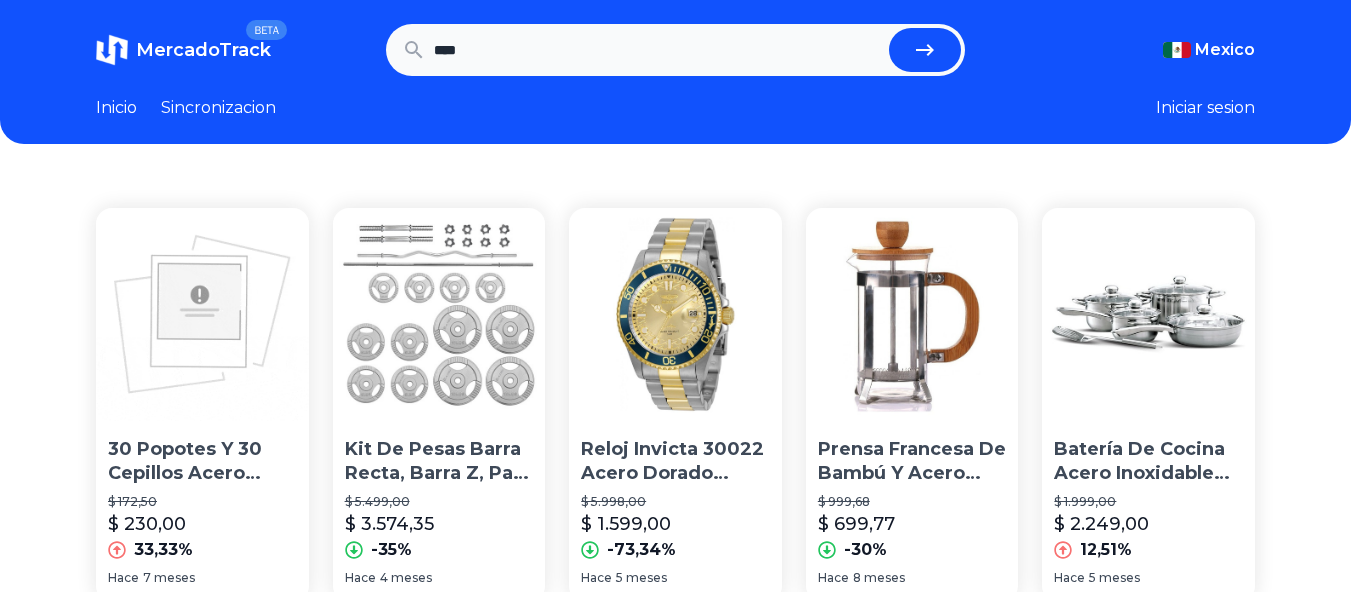 click on "****" at bounding box center (658, 50) 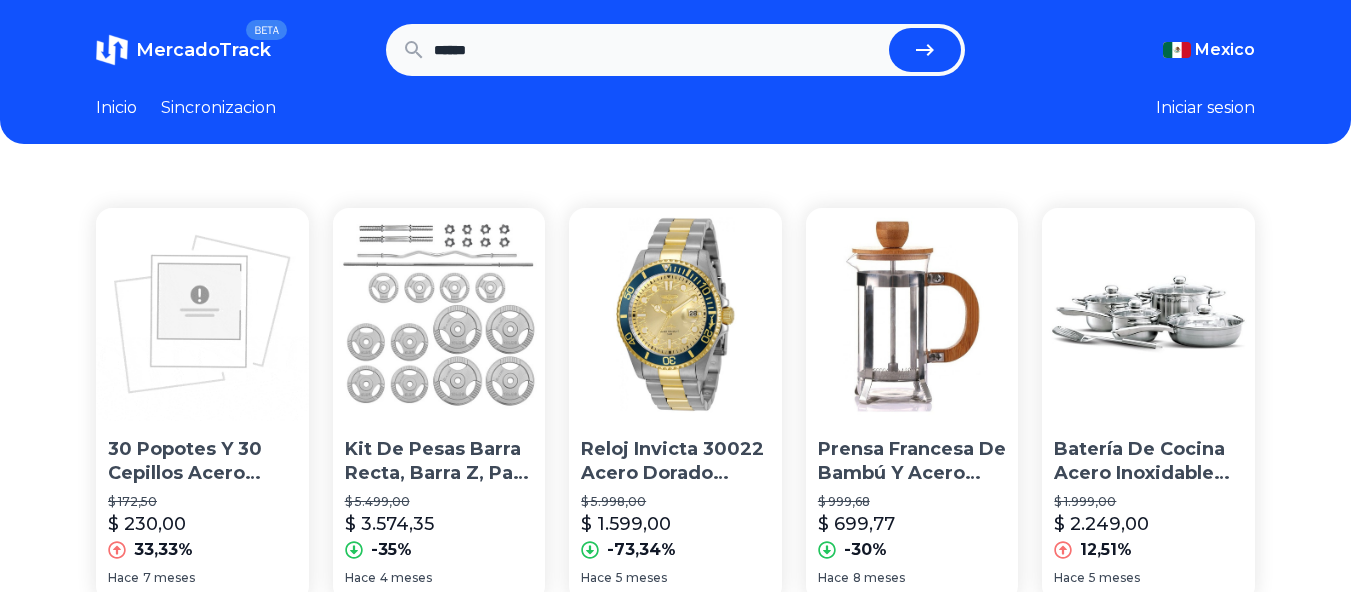 type on "******" 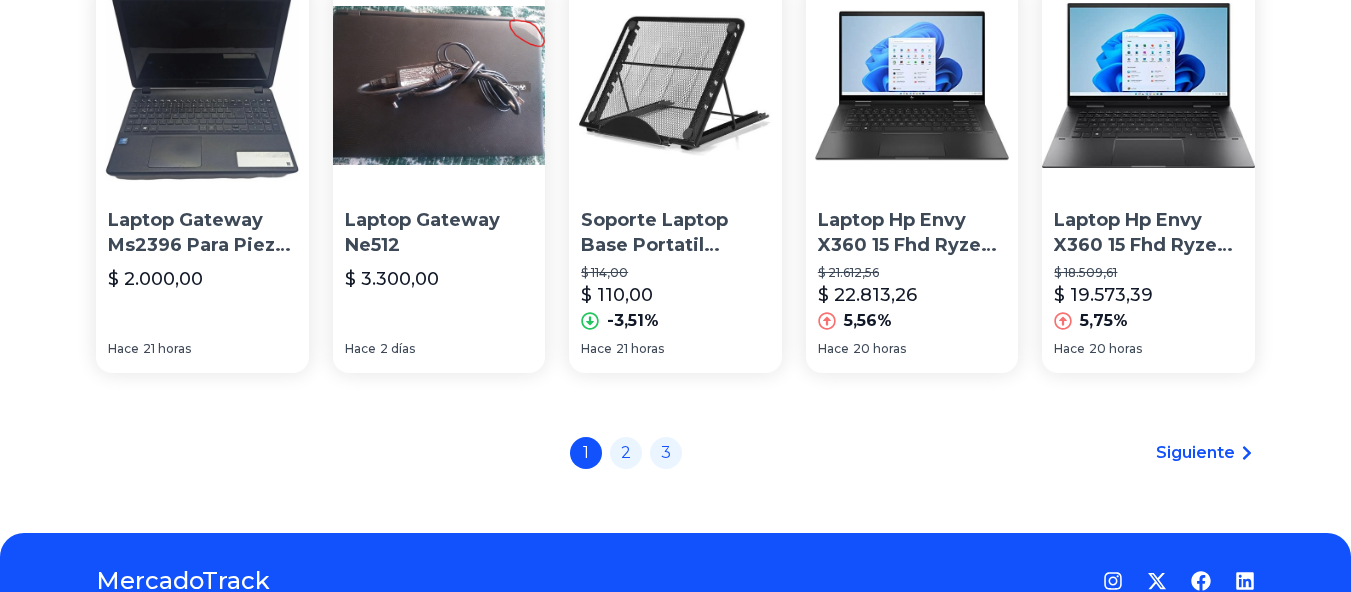 scroll, scrollTop: 1494, scrollLeft: 0, axis: vertical 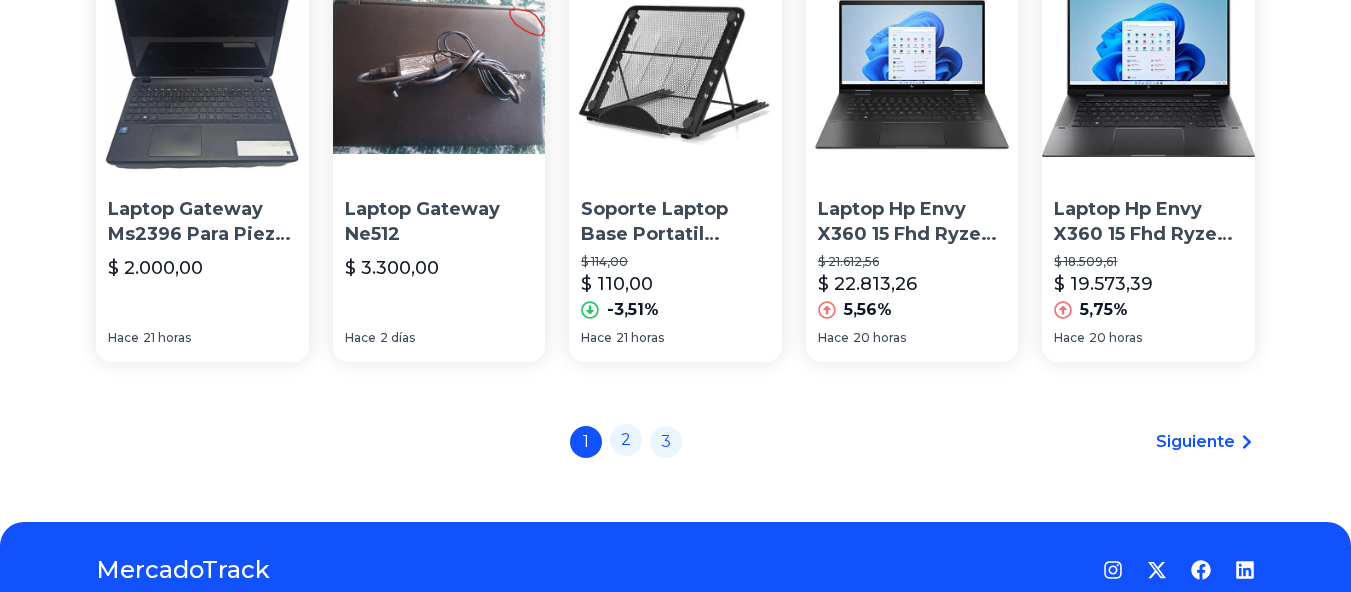 click on "2" at bounding box center (626, 440) 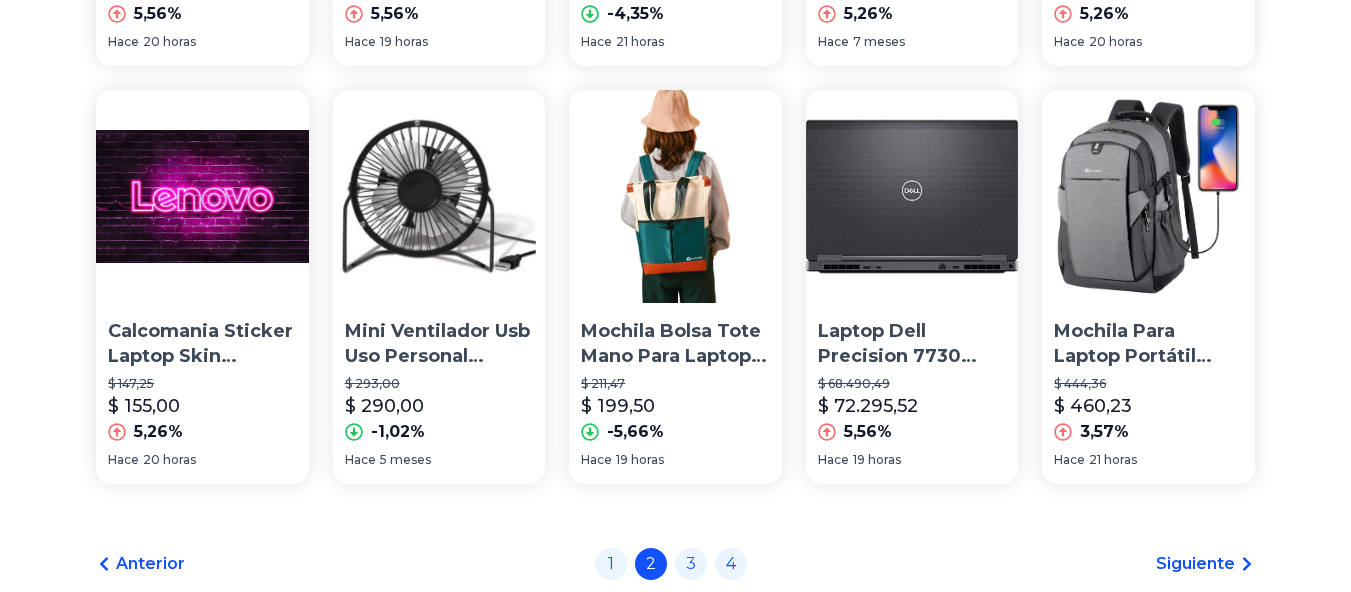 scroll, scrollTop: 1588, scrollLeft: 0, axis: vertical 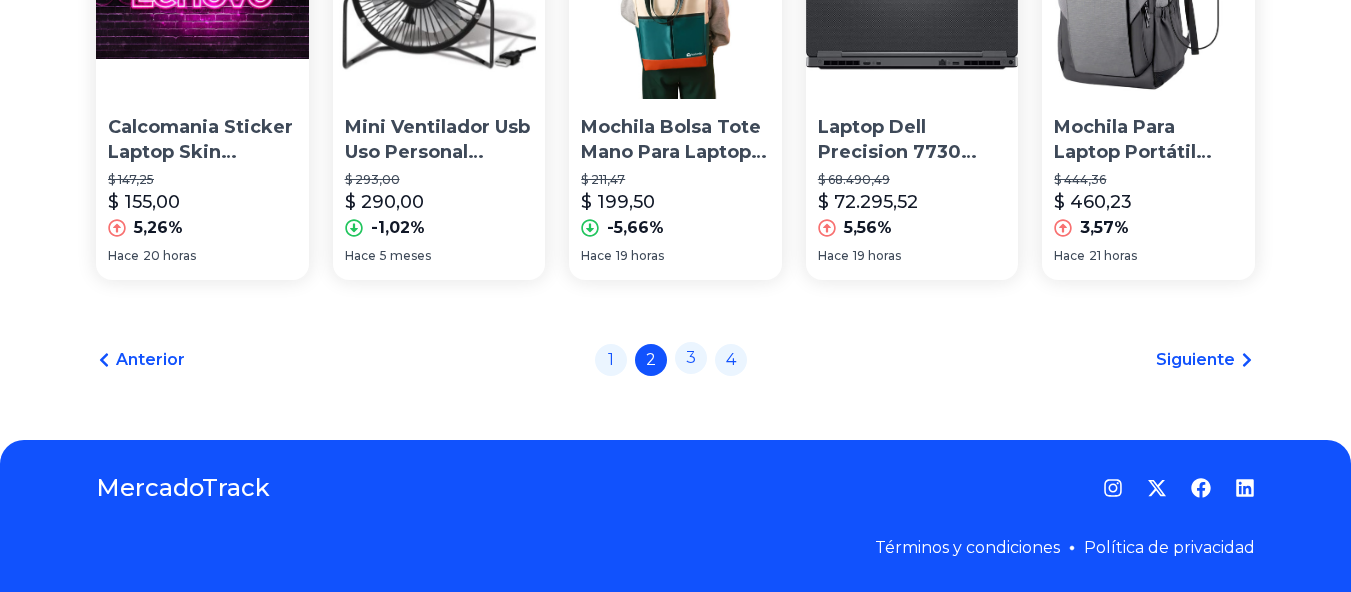 click on "3" at bounding box center [691, 358] 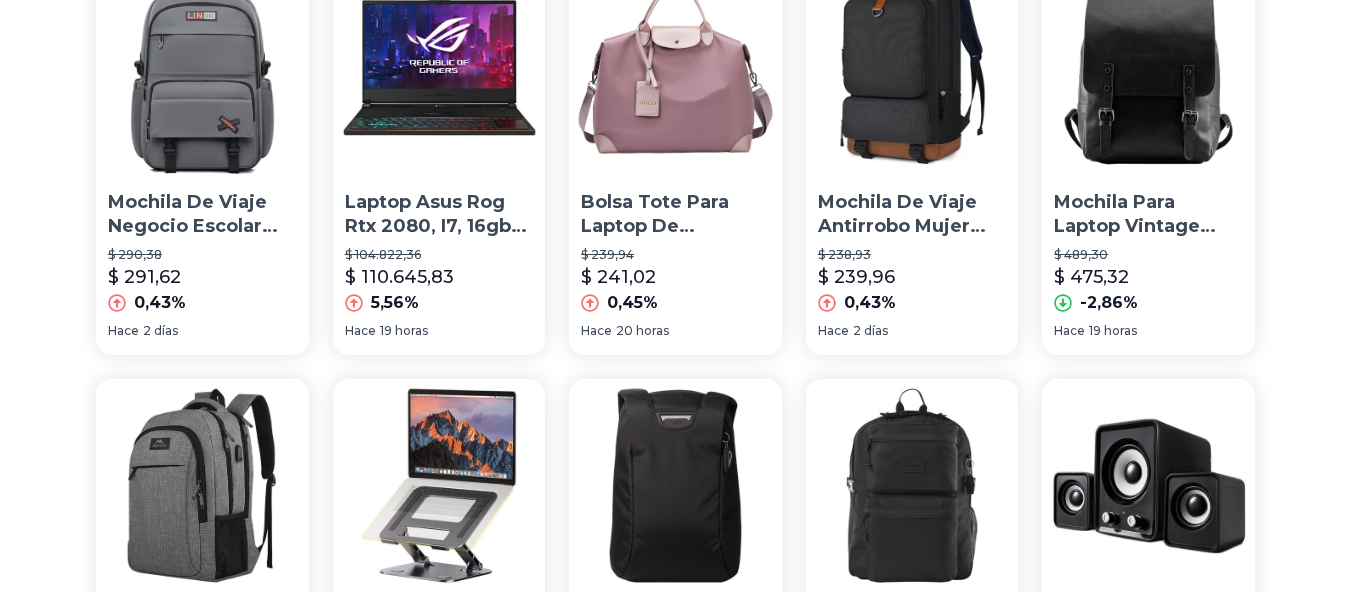 scroll, scrollTop: 666, scrollLeft: 0, axis: vertical 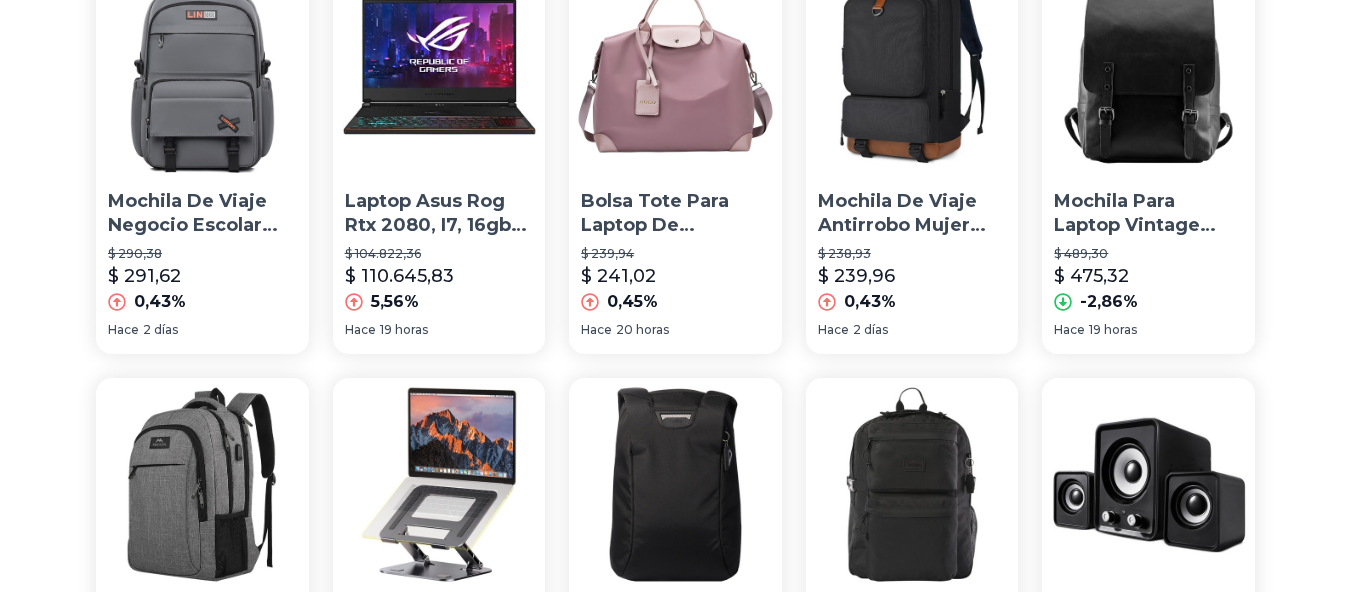 click on "Laptop Asus Rog Rtx 2080, I7, 16gb Ram, 512gb Ssd" at bounding box center (439, 214) 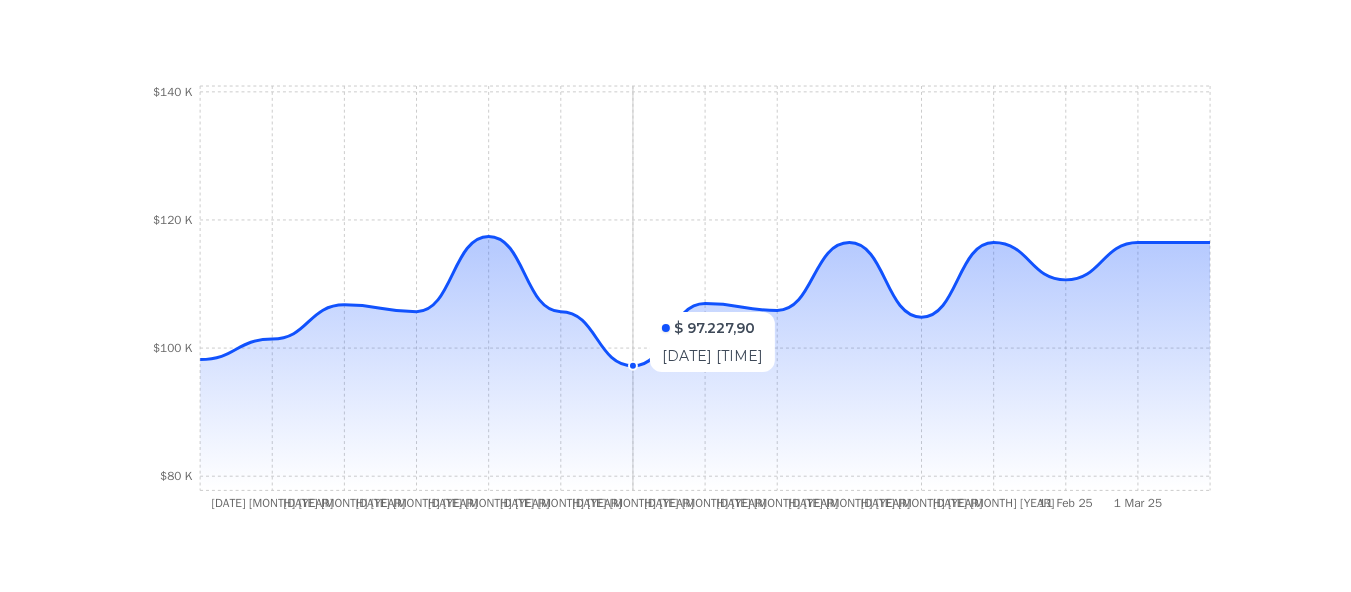 scroll, scrollTop: 602, scrollLeft: 0, axis: vertical 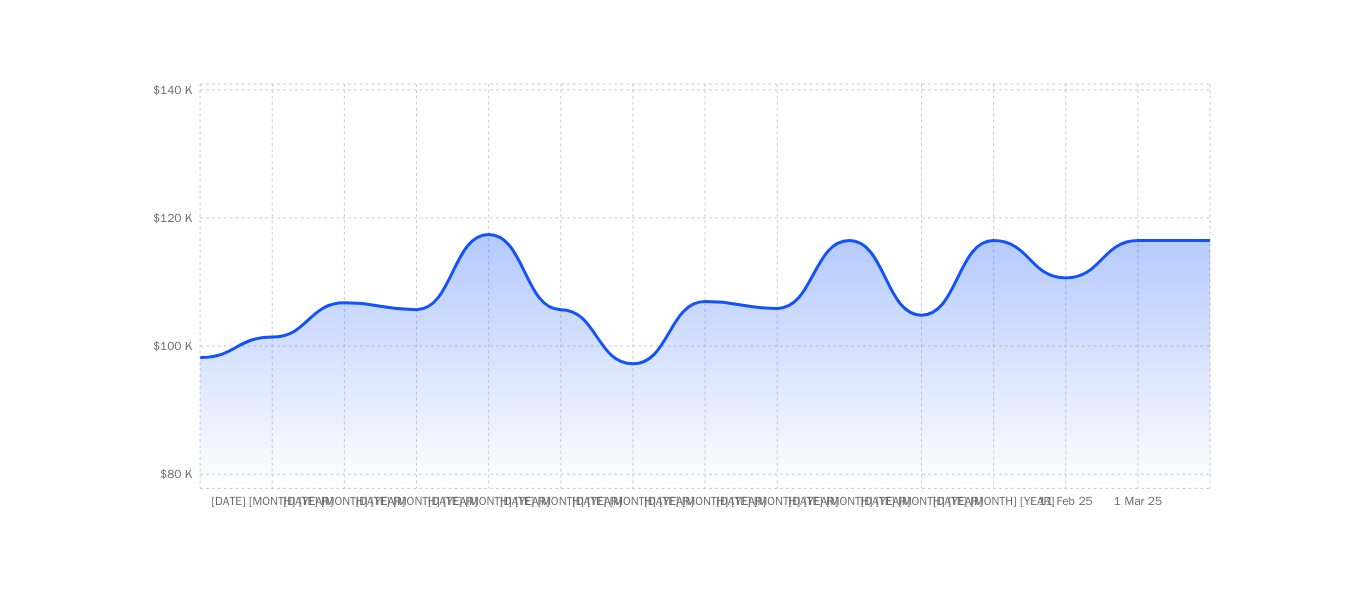 type on "******" 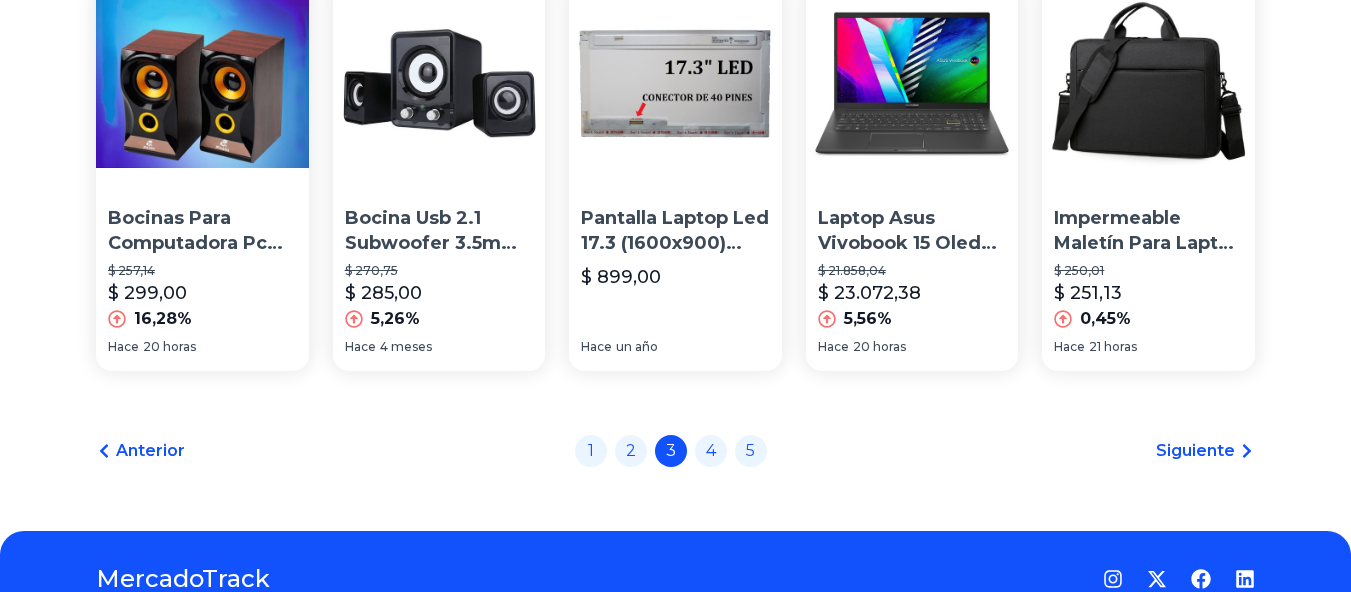 scroll, scrollTop: 1484, scrollLeft: 0, axis: vertical 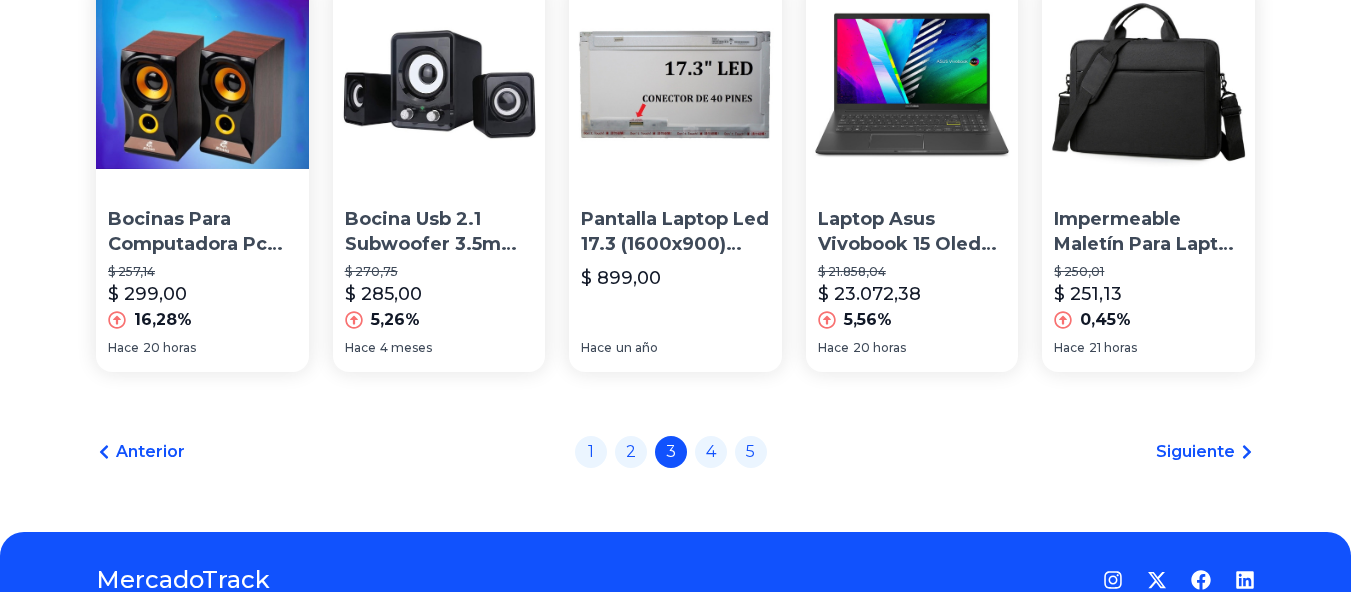 click on "Laptop Asus Vivobook 15 Oled K513 Core I5-1135g7 12gb Ram" at bounding box center (912, 232) 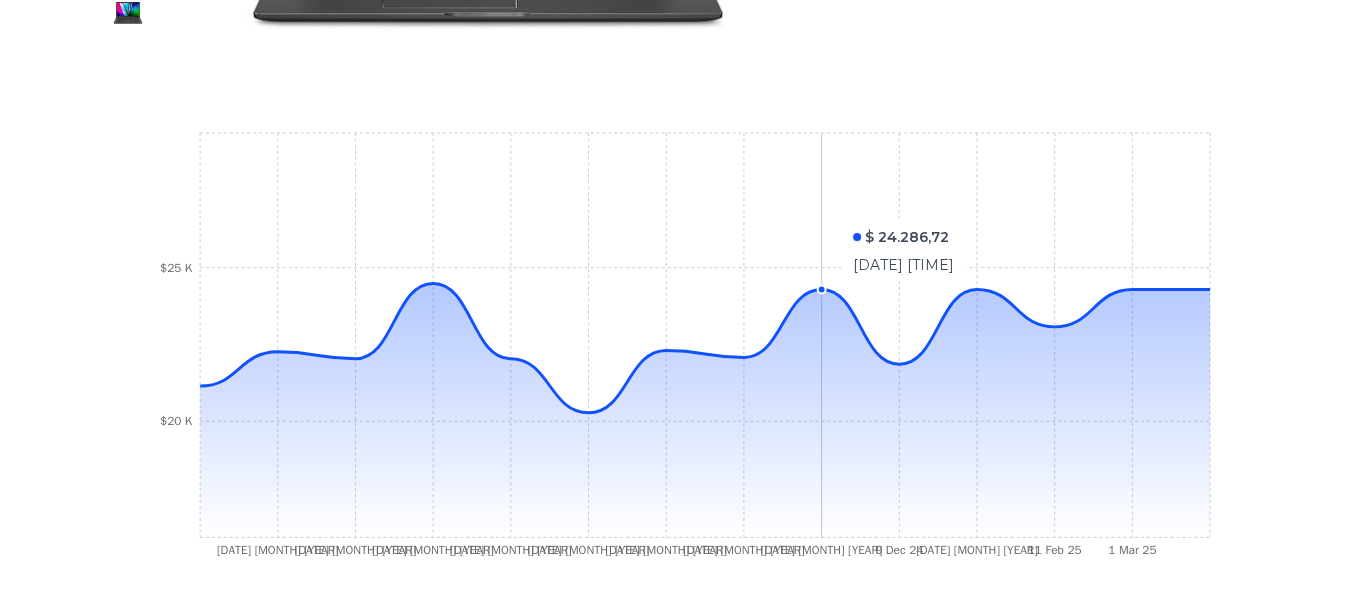 scroll, scrollTop: 641, scrollLeft: 0, axis: vertical 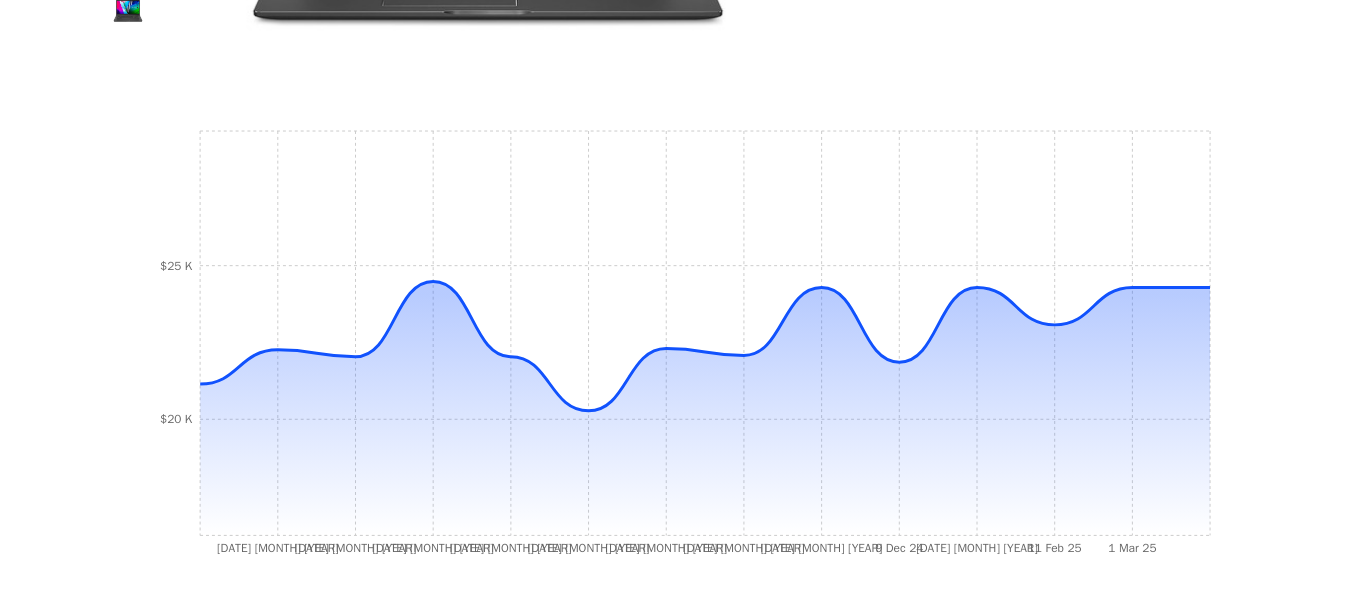 type on "******" 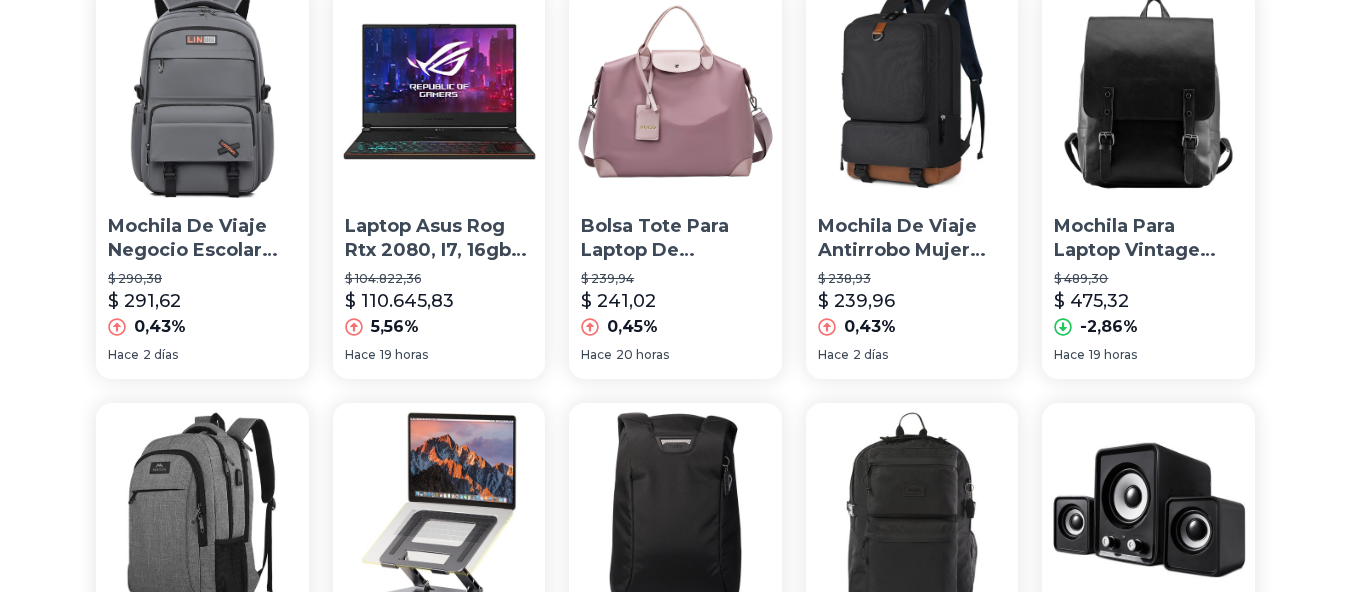 scroll, scrollTop: 1484, scrollLeft: 0, axis: vertical 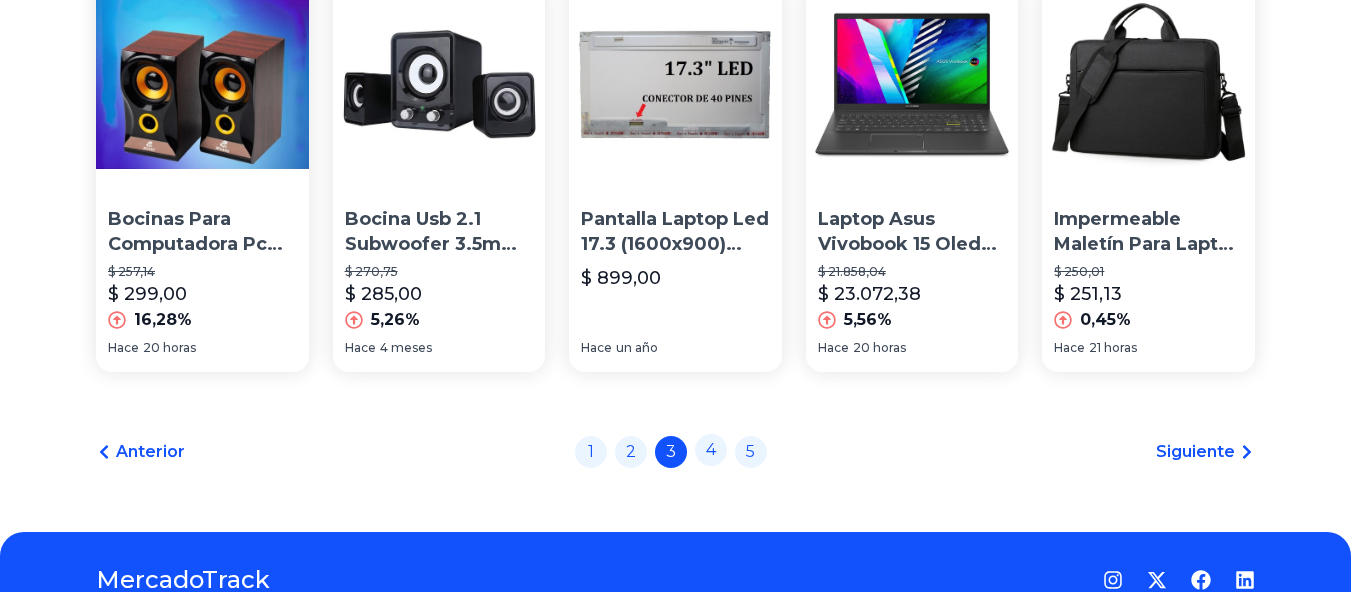 click on "4" at bounding box center [711, 450] 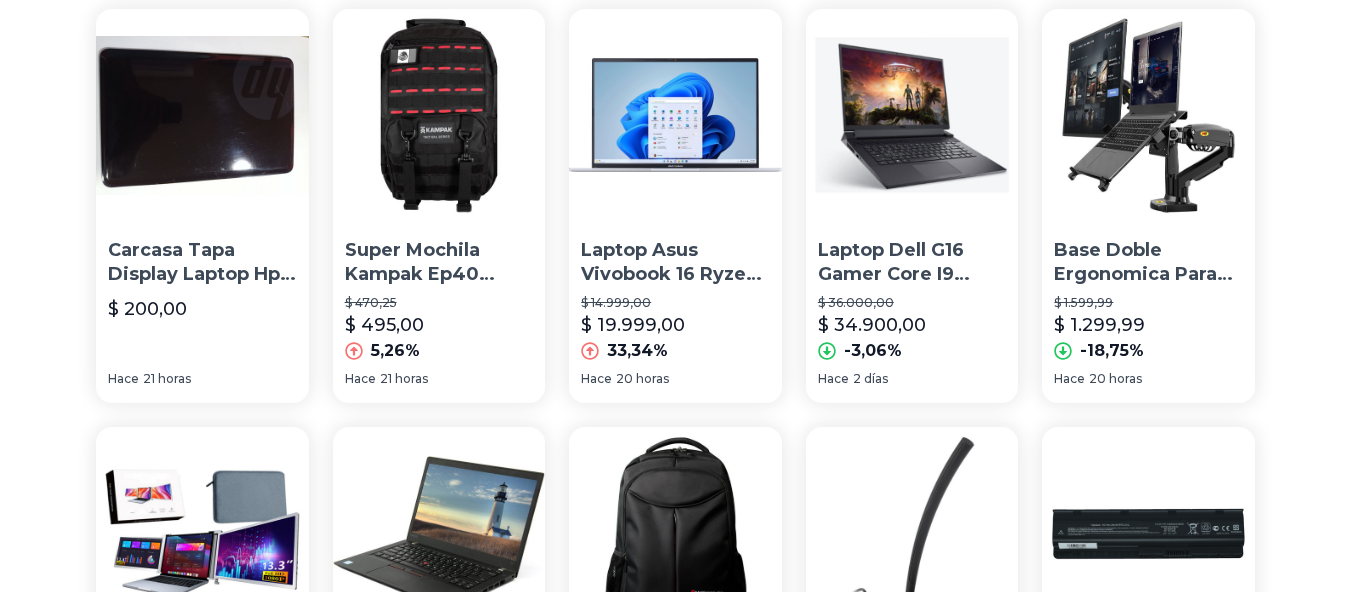 scroll, scrollTop: 616, scrollLeft: 0, axis: vertical 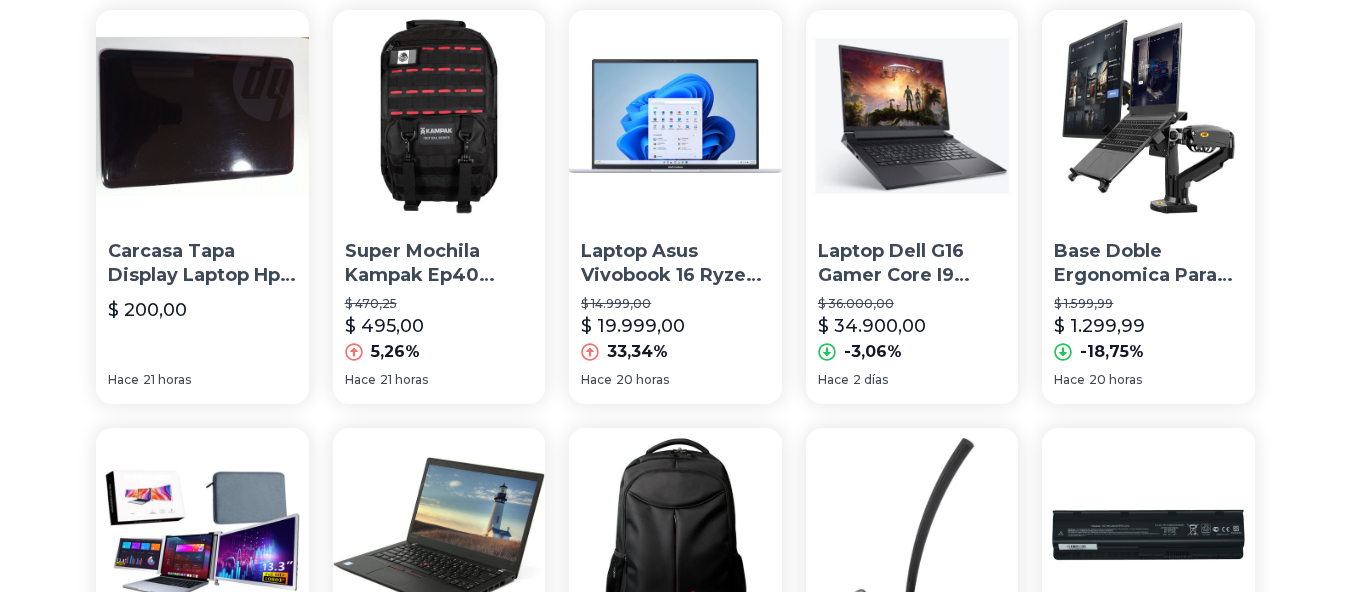 click on "Laptop Dell G16 Gamer Core I9 13gen Rtx4070 32gbram Factura" at bounding box center [912, 264] 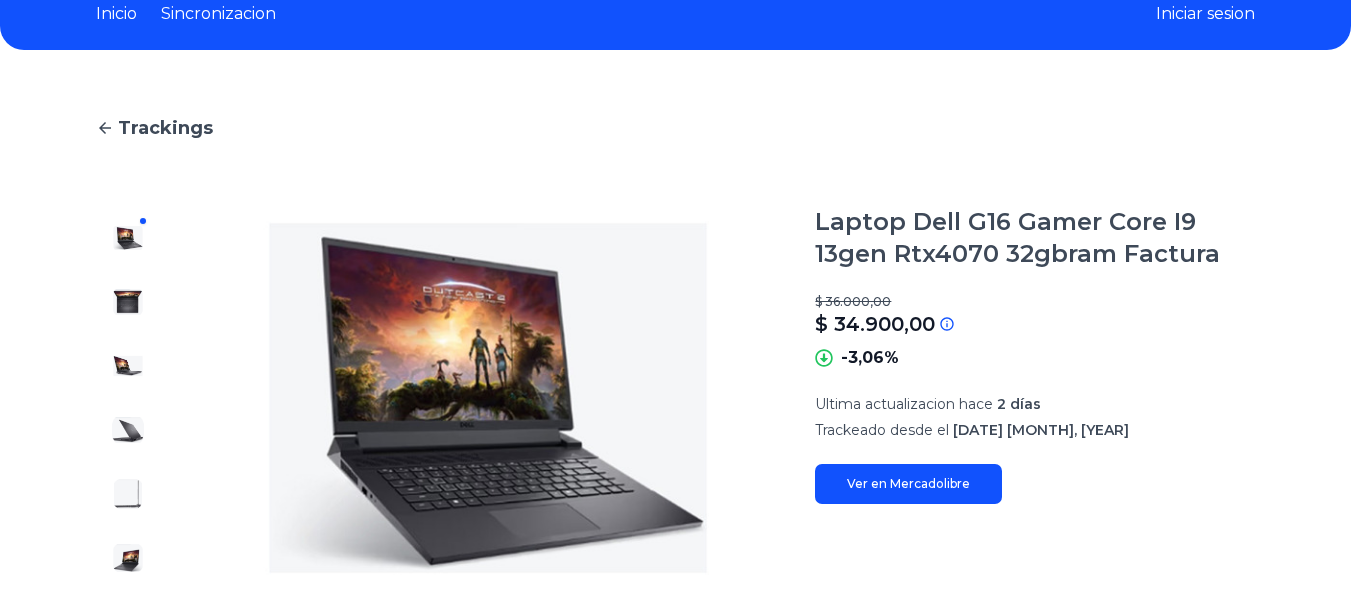 scroll, scrollTop: 43, scrollLeft: 0, axis: vertical 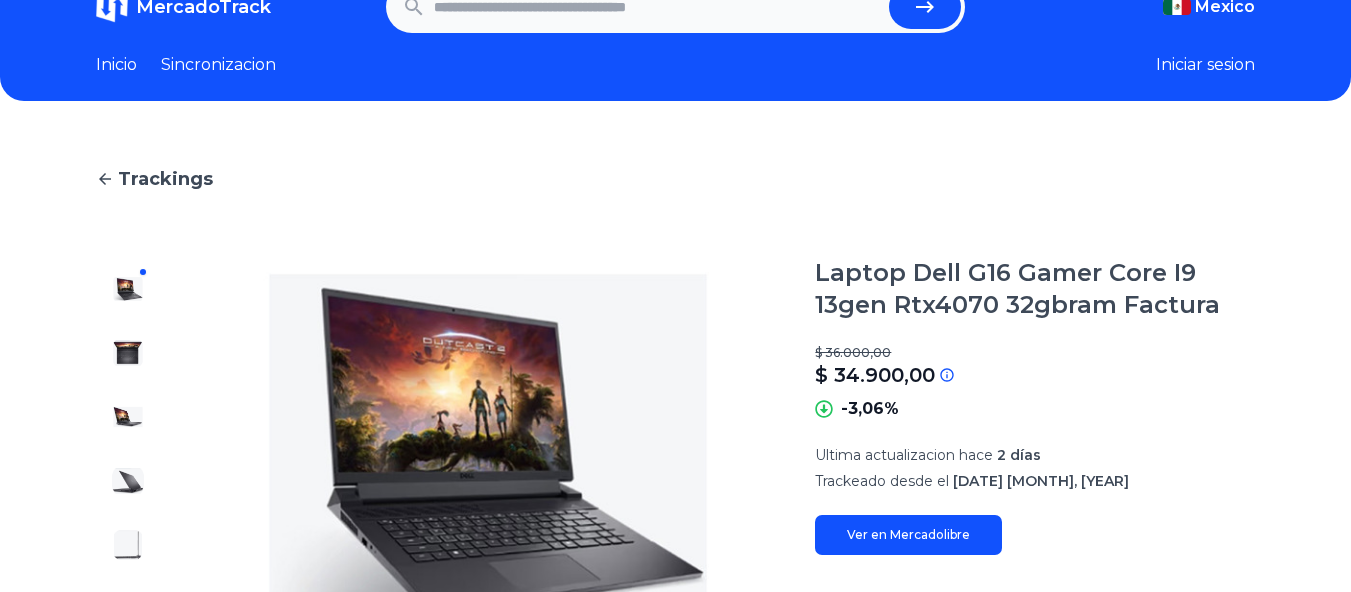 type on "******" 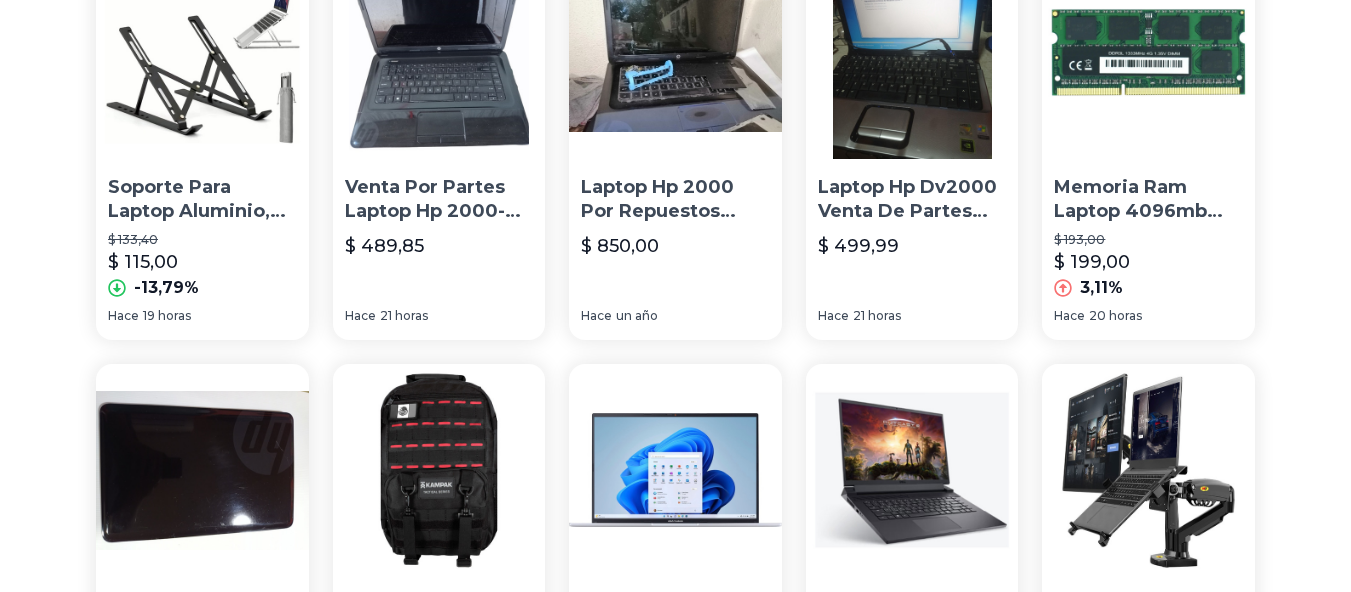 scroll, scrollTop: 0, scrollLeft: 0, axis: both 